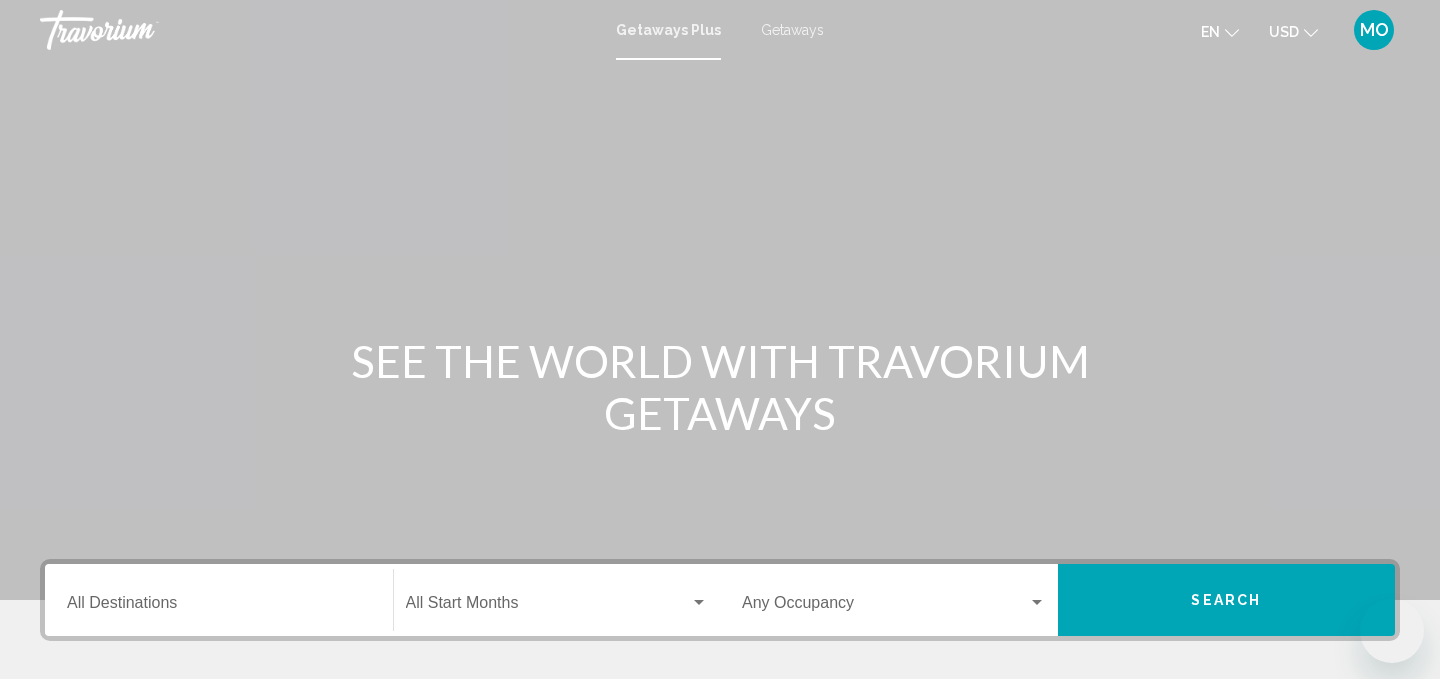 scroll, scrollTop: 0, scrollLeft: 0, axis: both 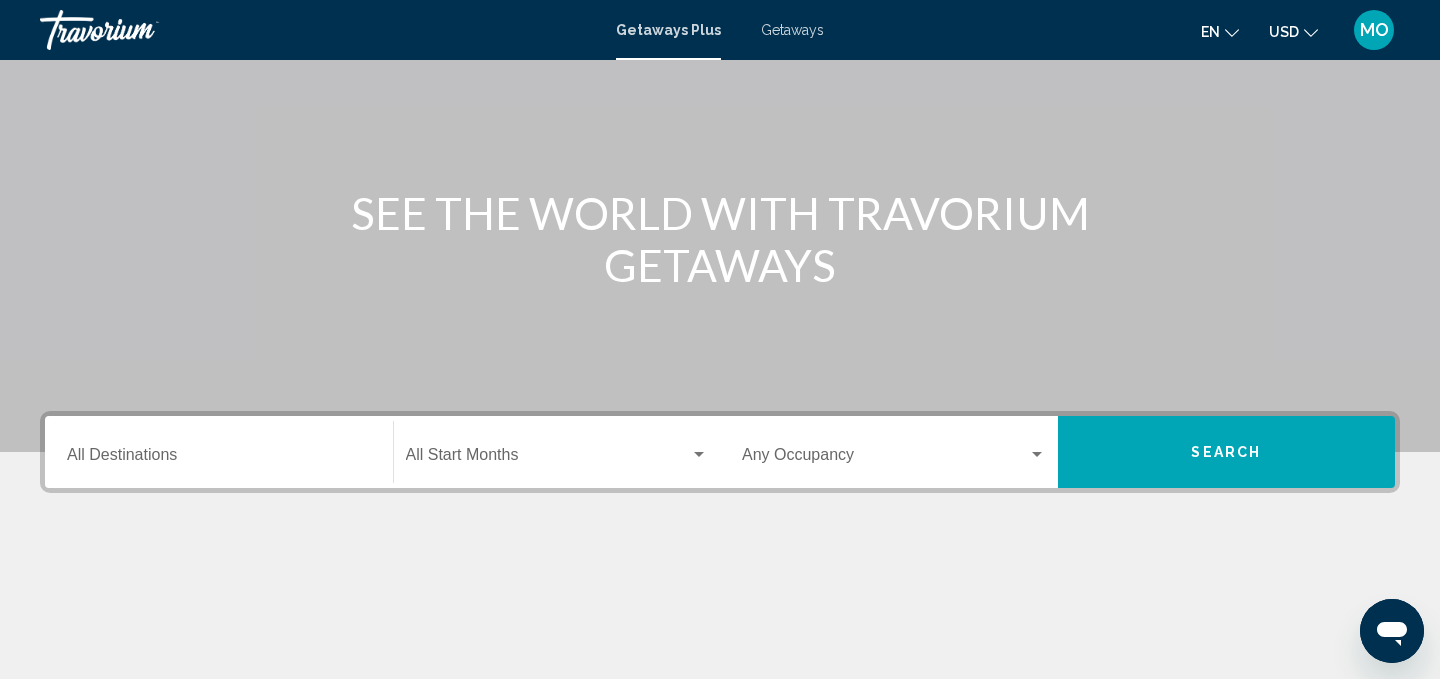 click on "Destination All Destinations" at bounding box center [219, 459] 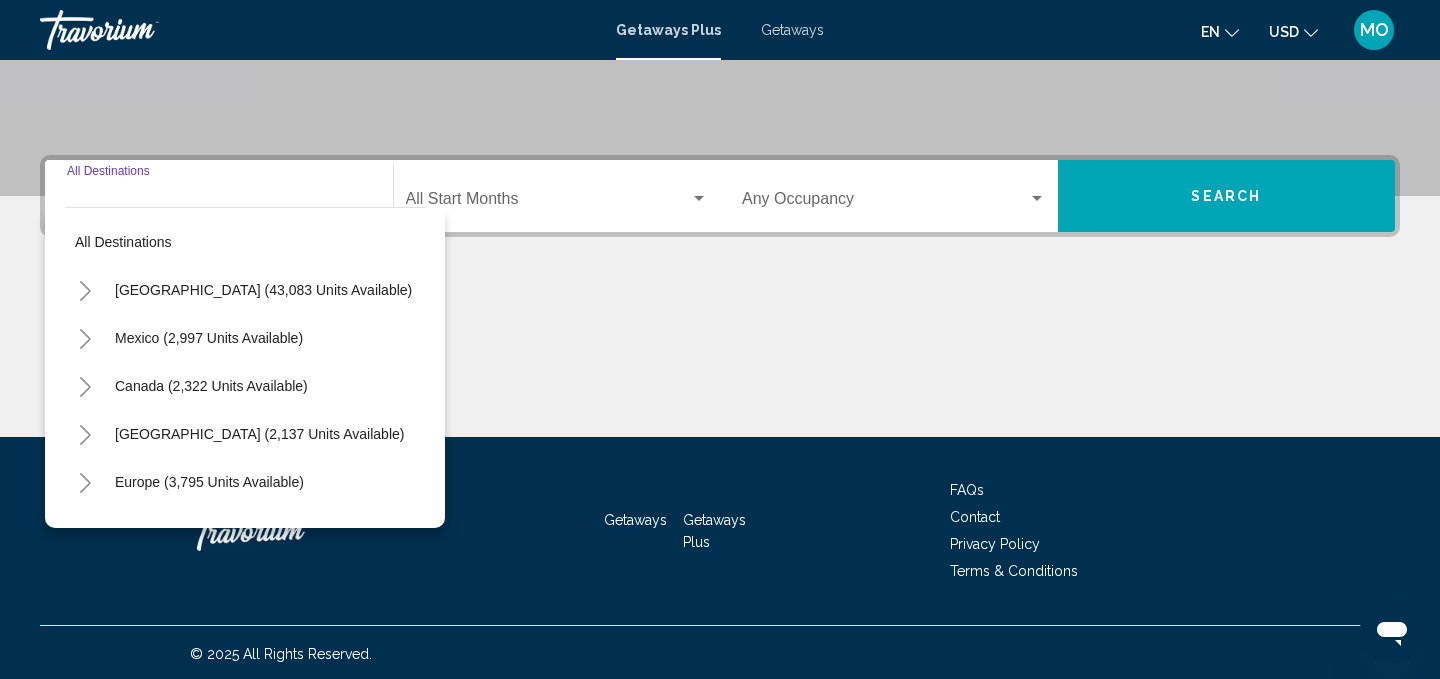 scroll, scrollTop: 407, scrollLeft: 0, axis: vertical 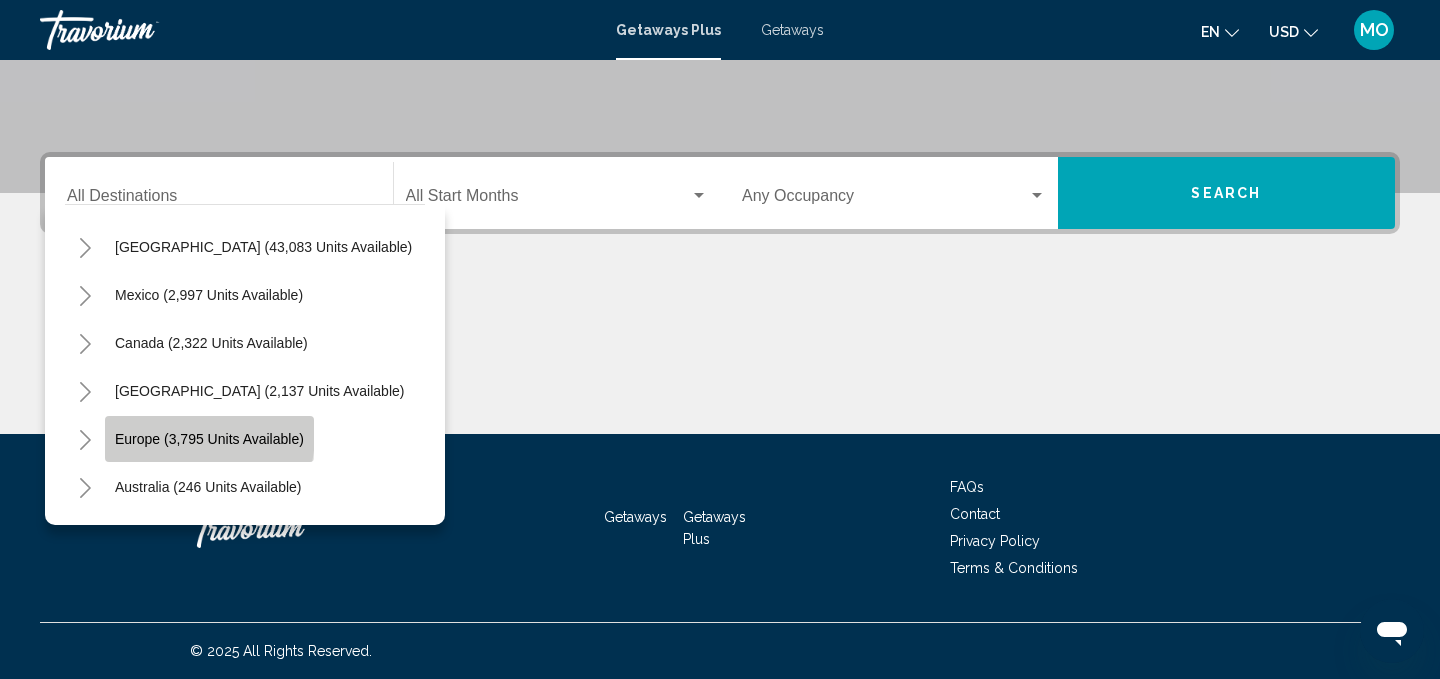 click on "Europe (3,795 units available)" 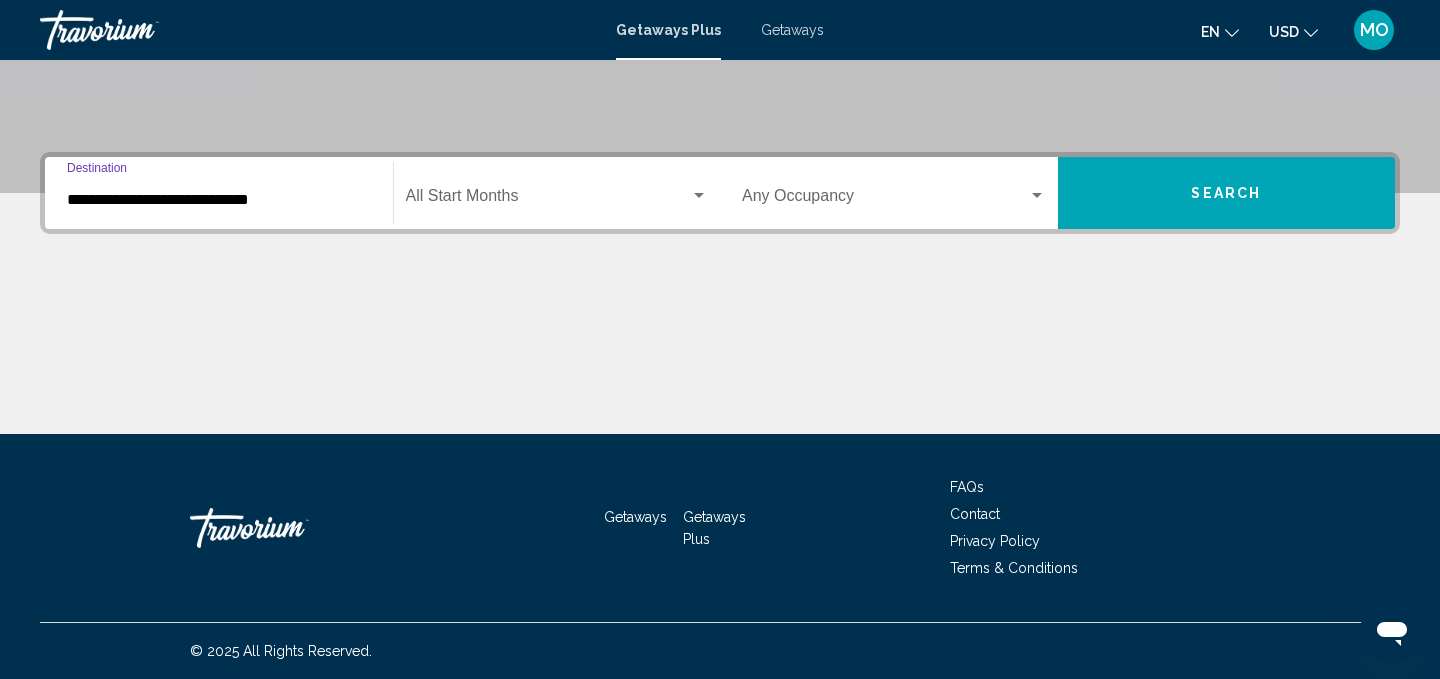 click at bounding box center (548, 200) 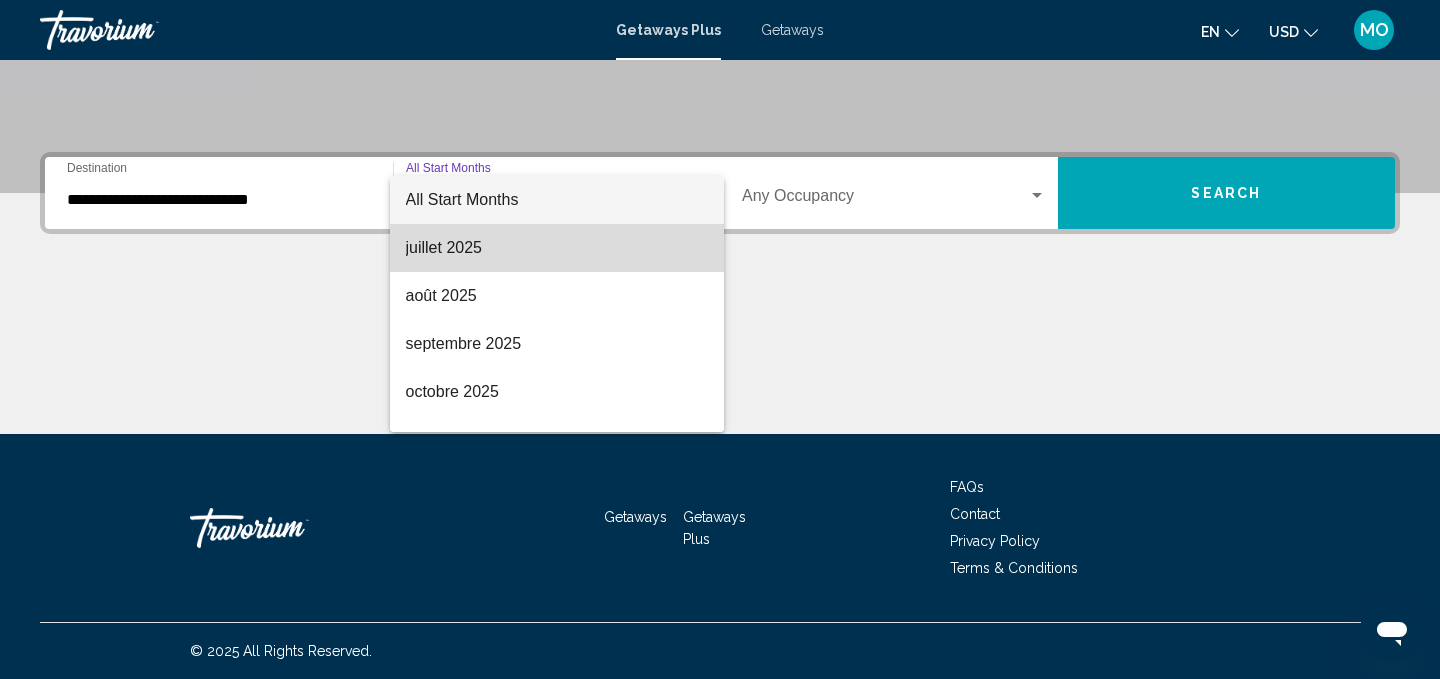 click on "juillet 2025" at bounding box center [557, 248] 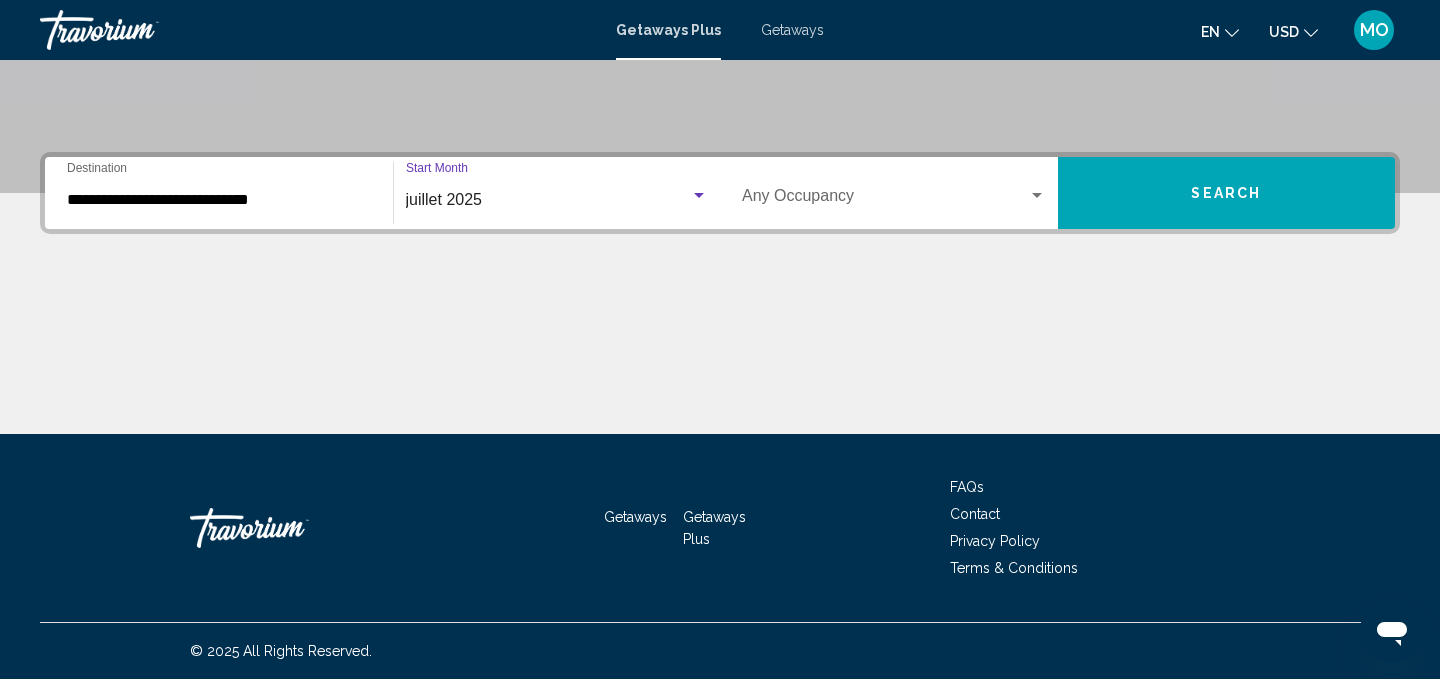 click at bounding box center [885, 200] 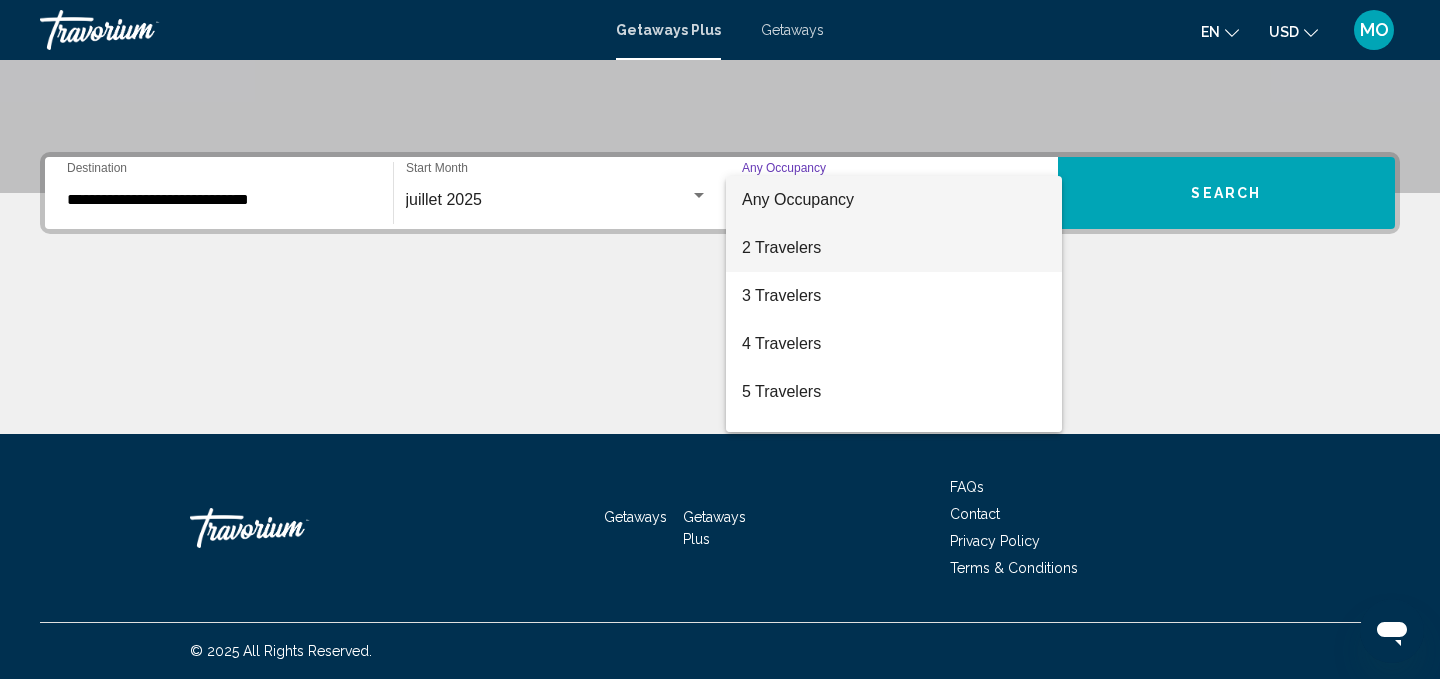 click on "2 Travelers" at bounding box center [894, 248] 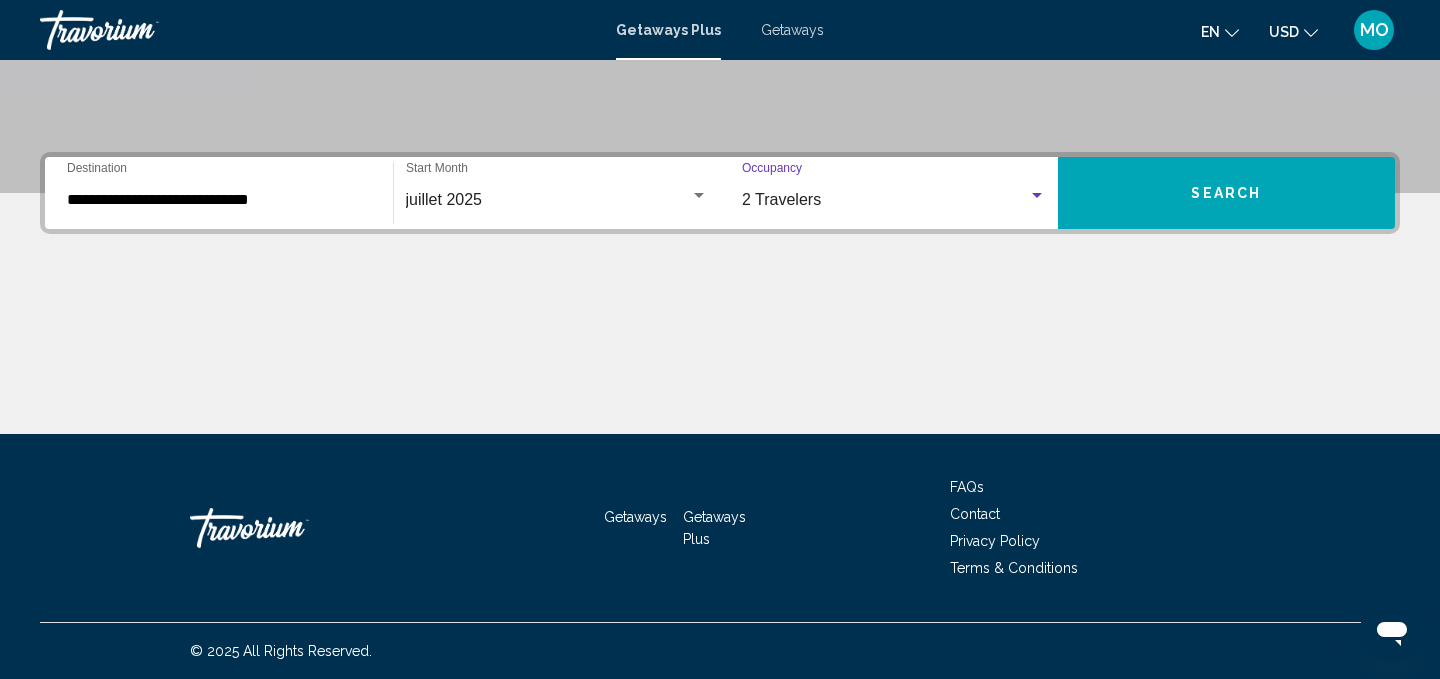 click on "Search" at bounding box center [1227, 193] 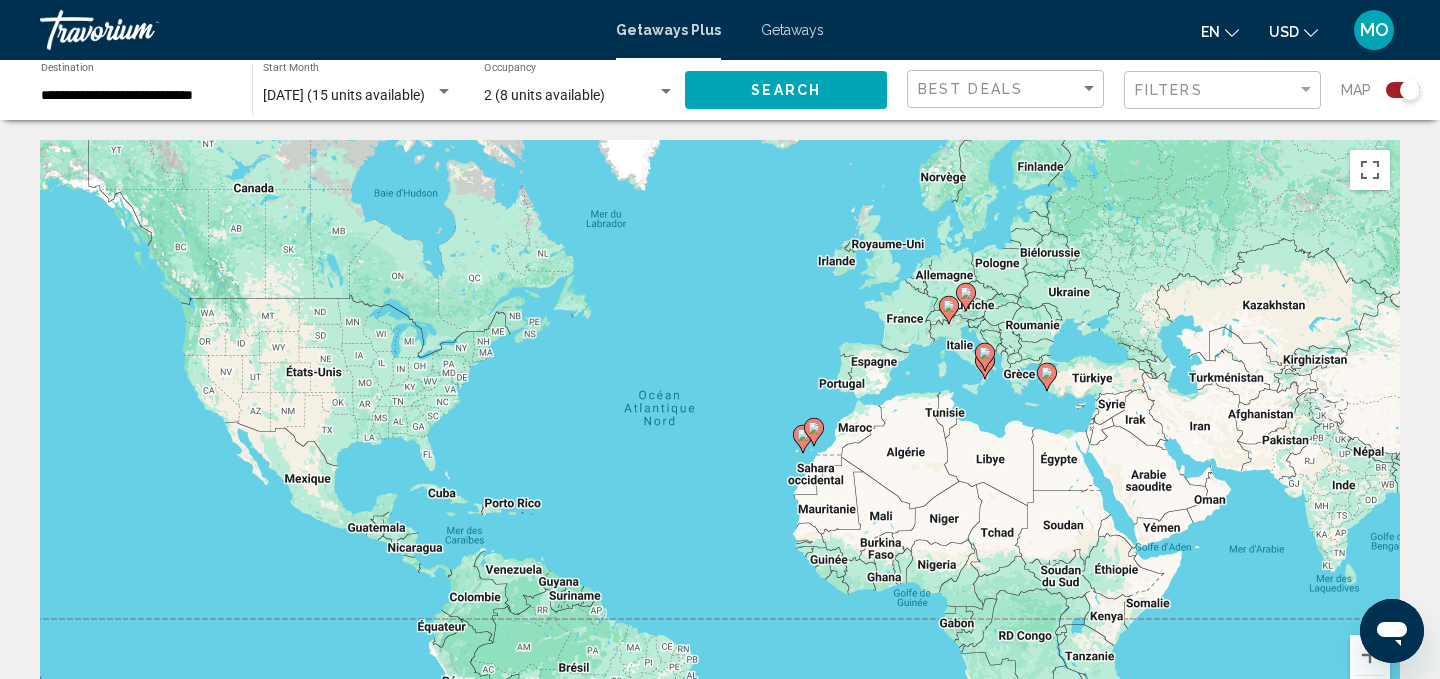 click 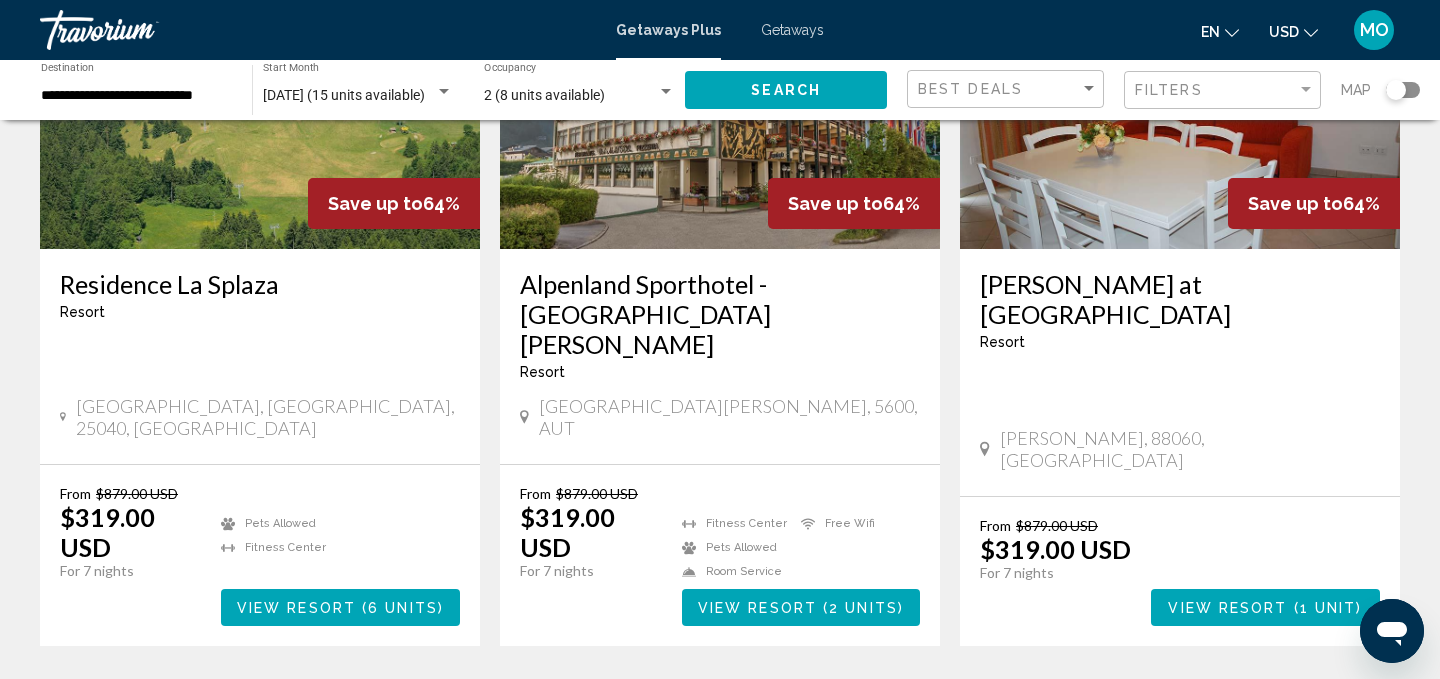 scroll, scrollTop: 143, scrollLeft: 0, axis: vertical 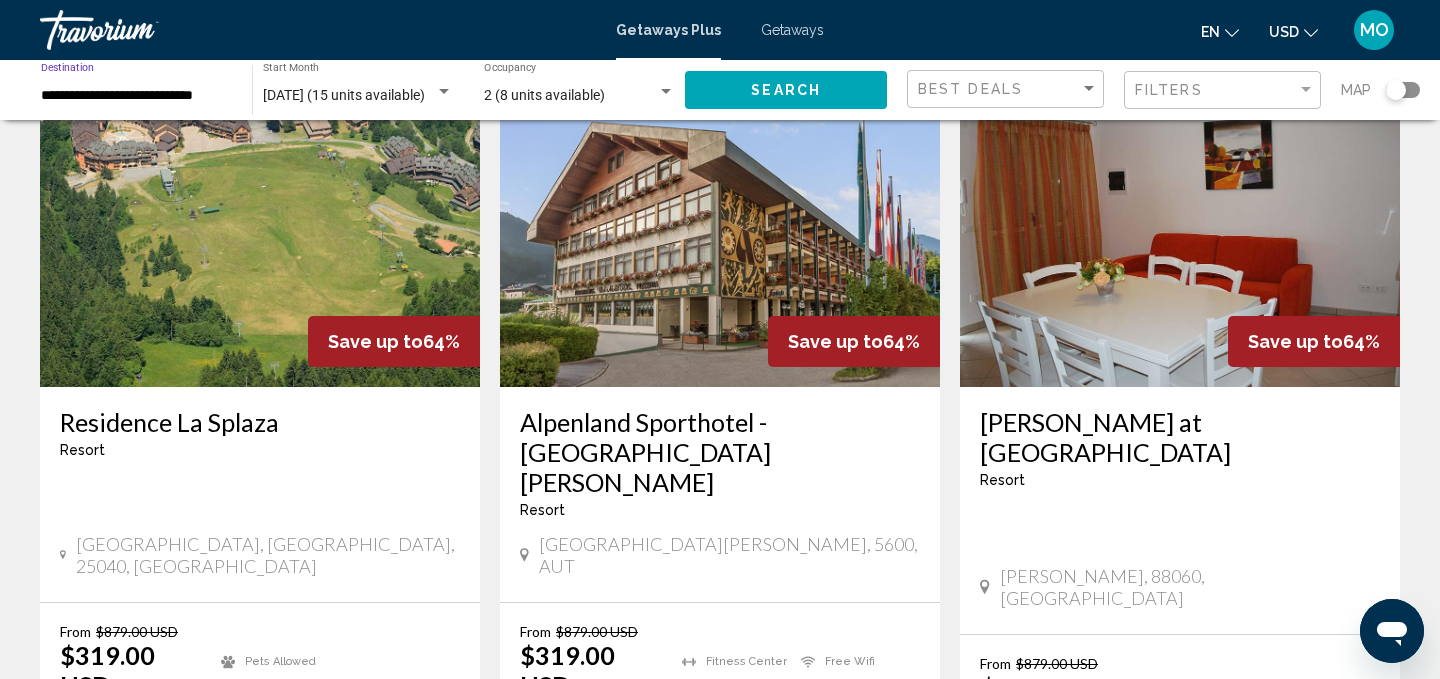 click on "**********" at bounding box center [136, 96] 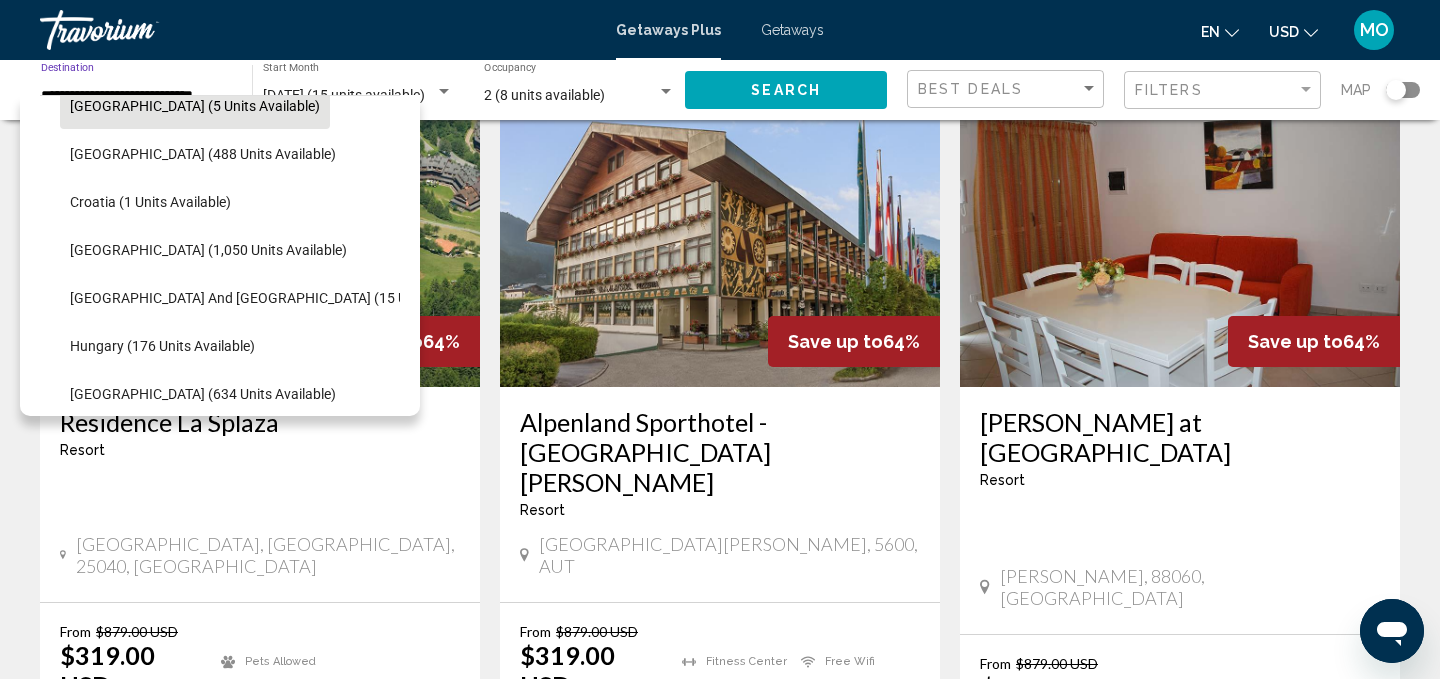 scroll, scrollTop: 320, scrollLeft: 0, axis: vertical 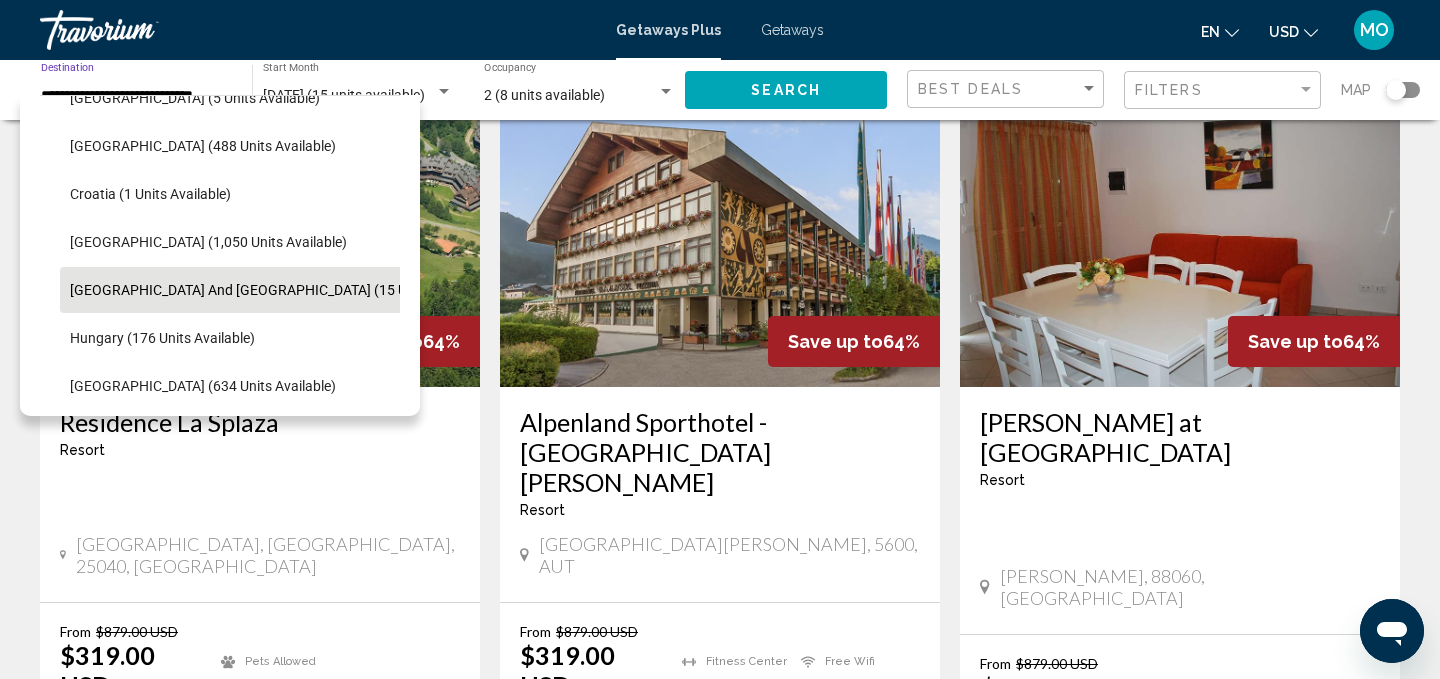 click on "[GEOGRAPHIC_DATA] and [GEOGRAPHIC_DATA] (15 units available)" 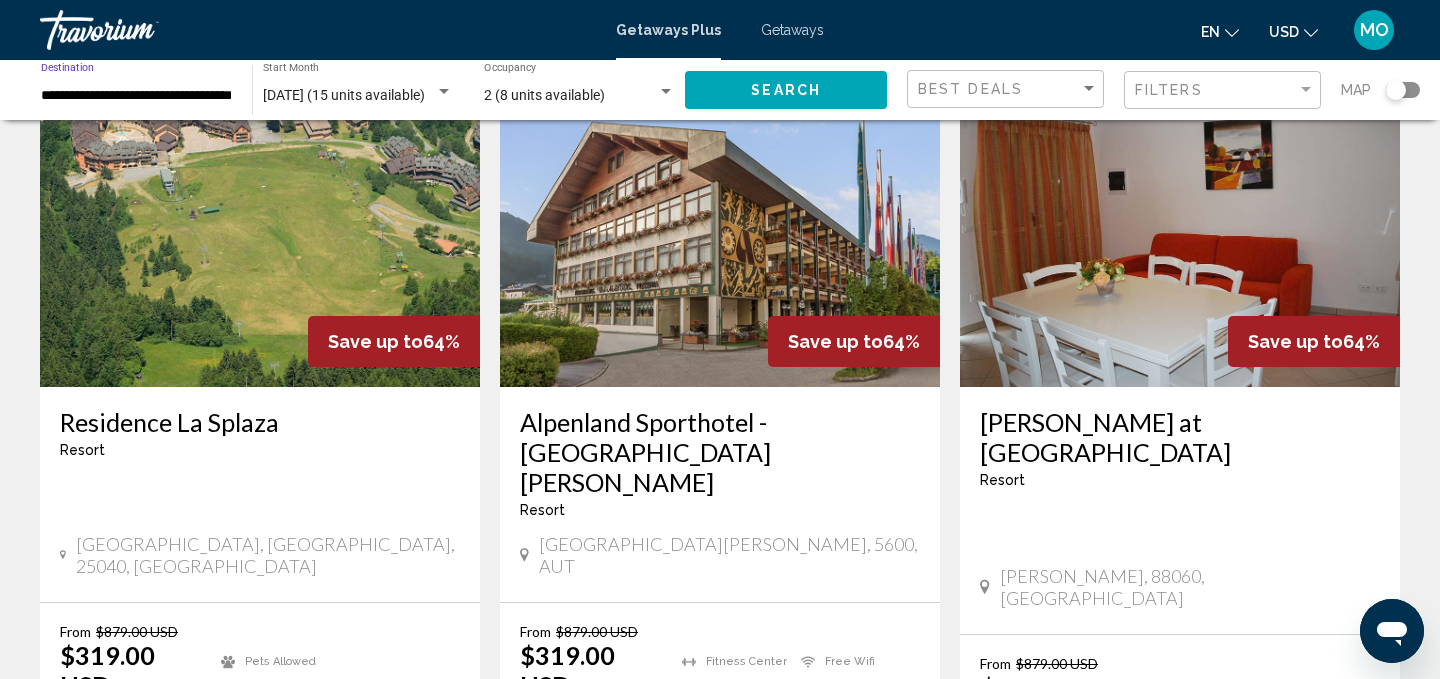 click on "Search" 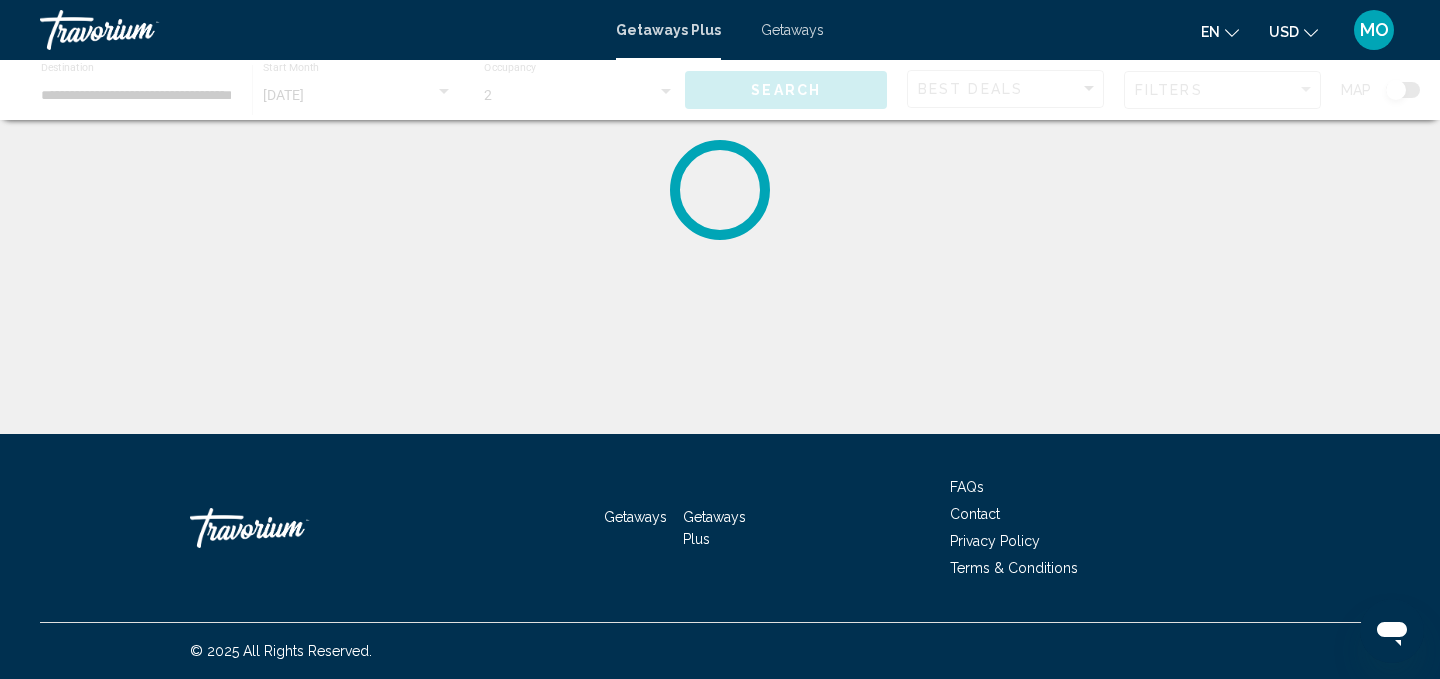 scroll, scrollTop: 0, scrollLeft: 0, axis: both 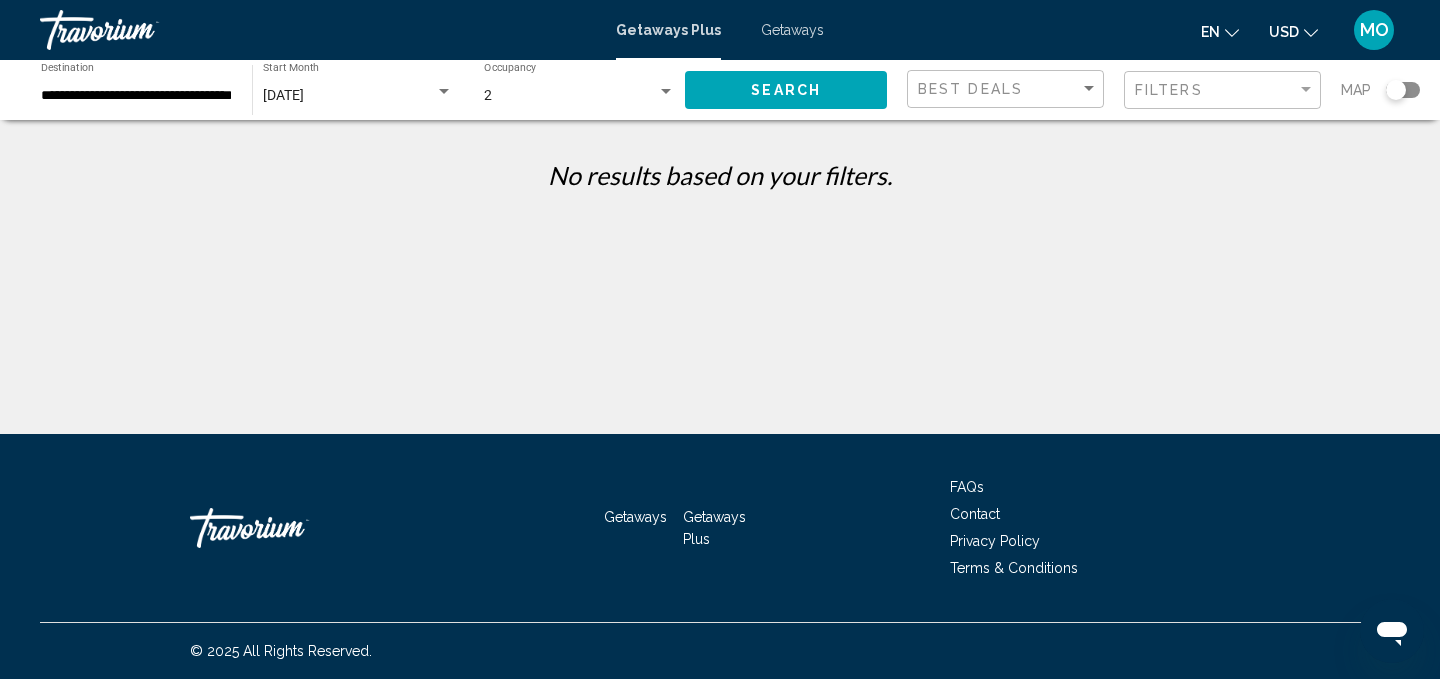 click on "**********" 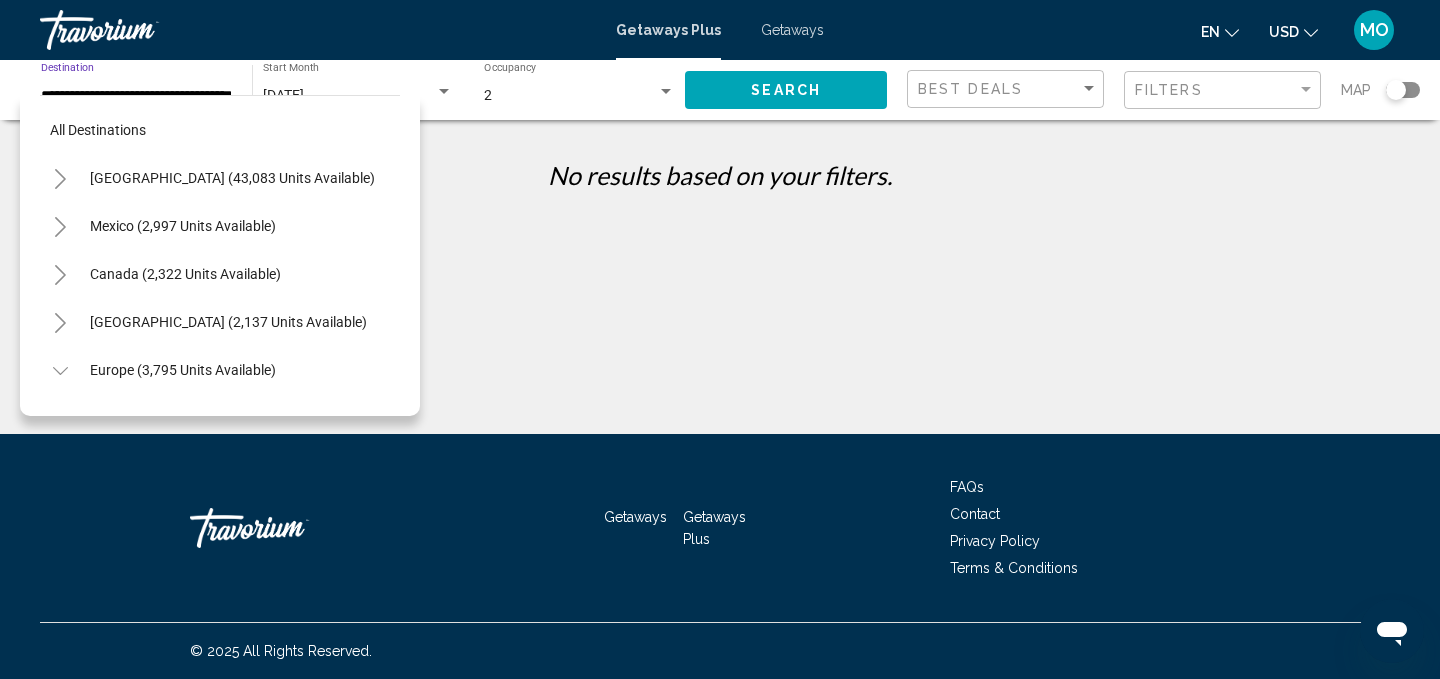 scroll, scrollTop: 0, scrollLeft: 48, axis: horizontal 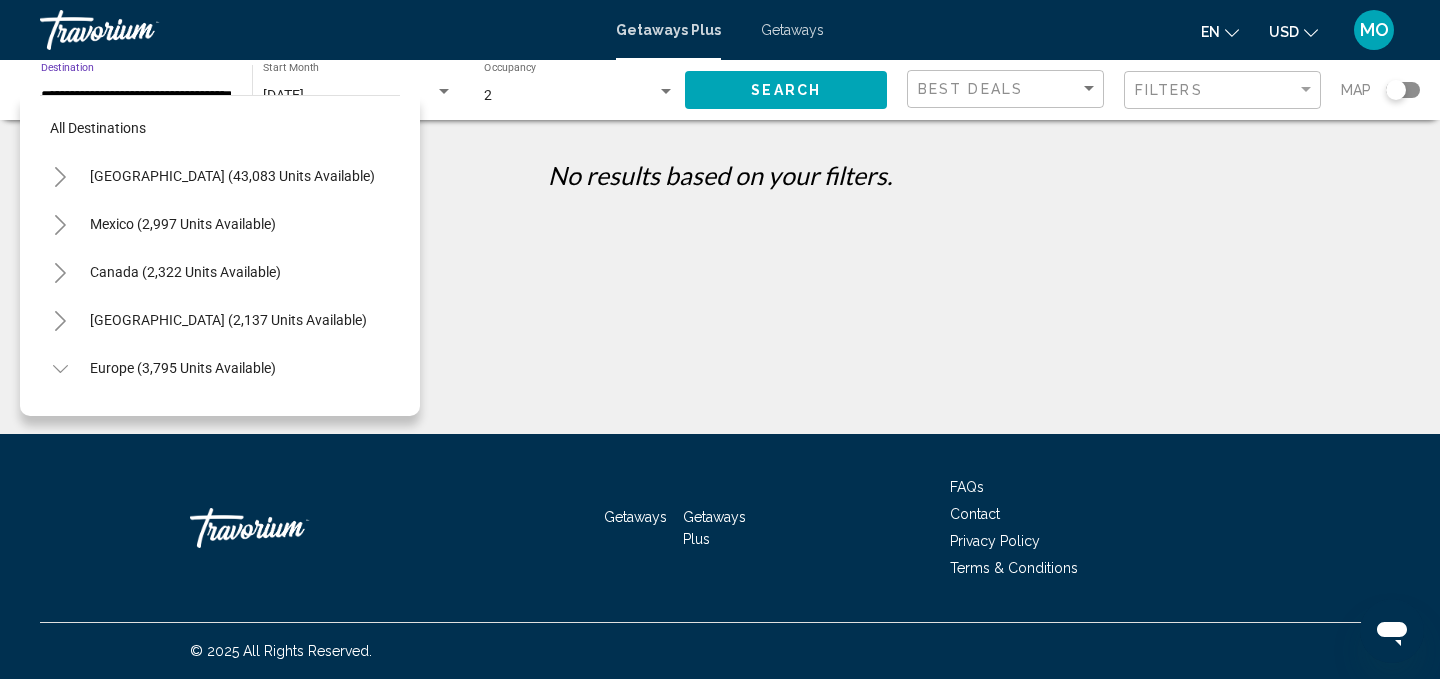 click on "No results based on your filters." at bounding box center [720, 182] 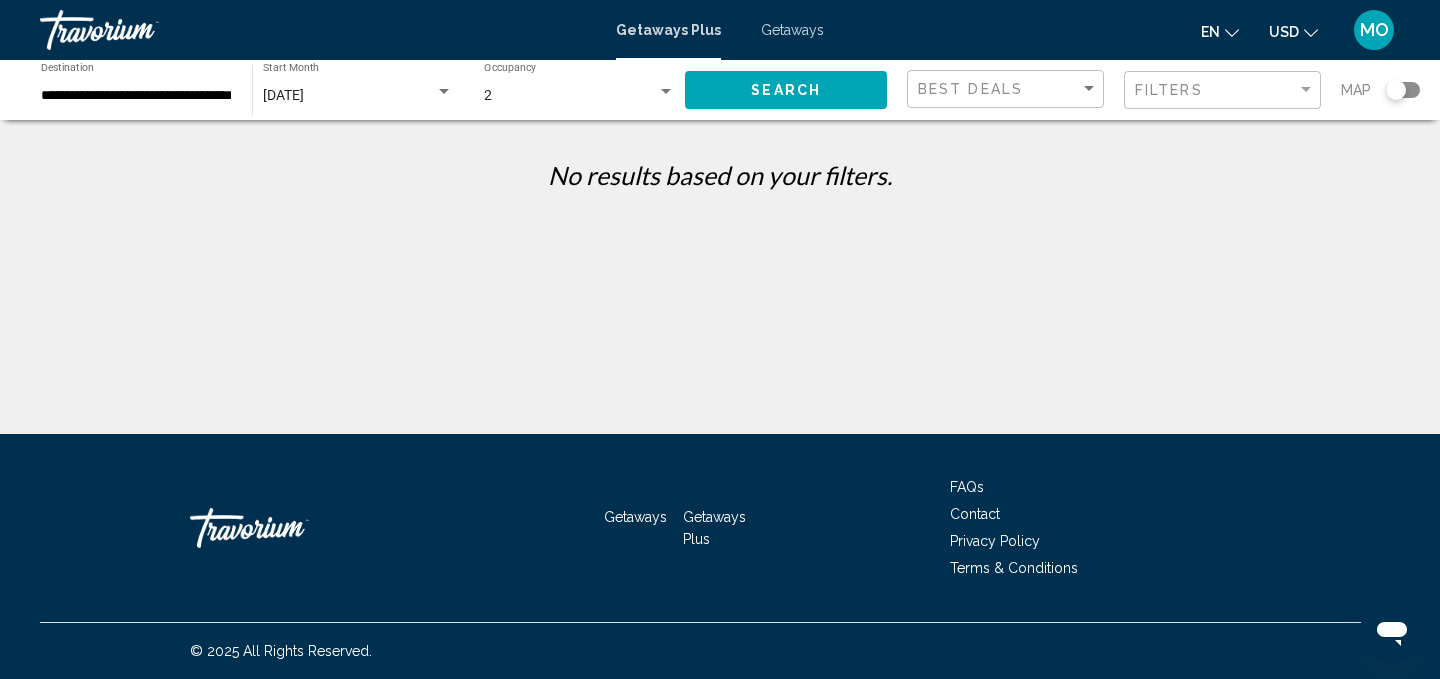 click on "[DATE]" at bounding box center [349, 96] 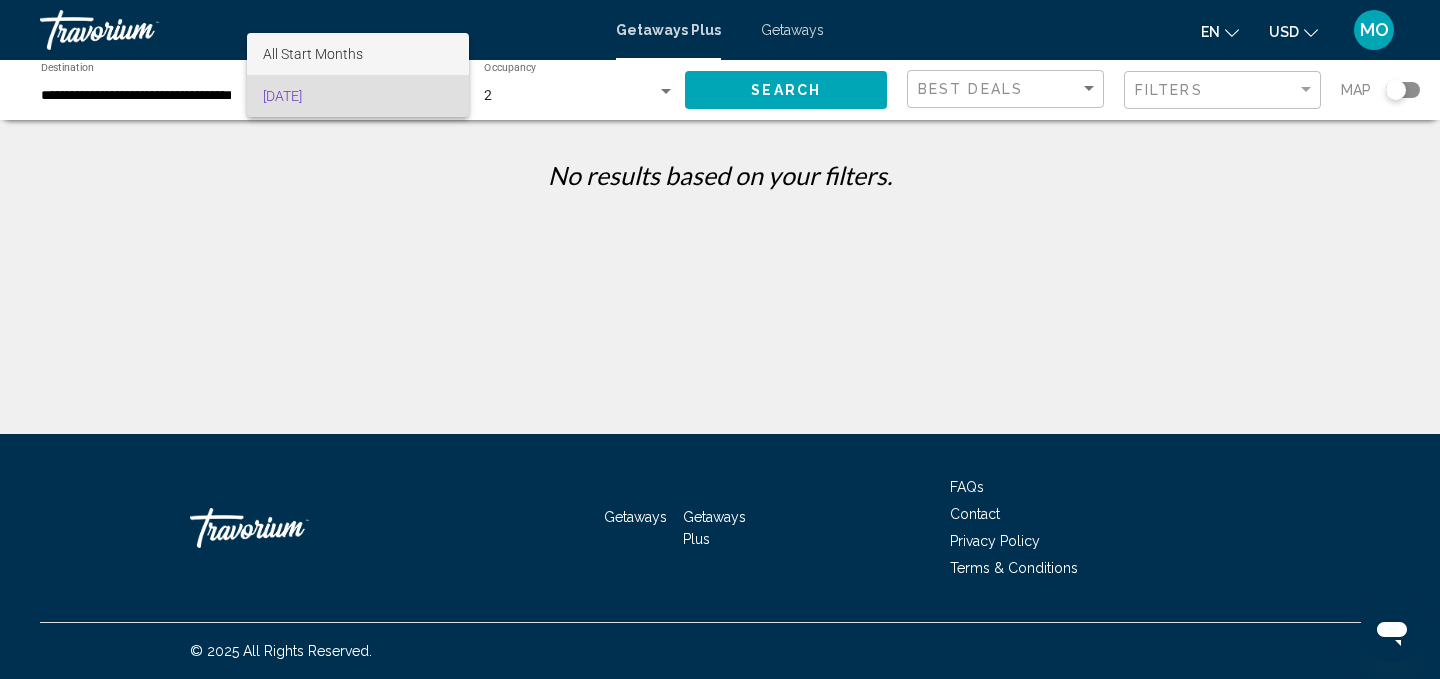 click on "All Start Months" at bounding box center (313, 54) 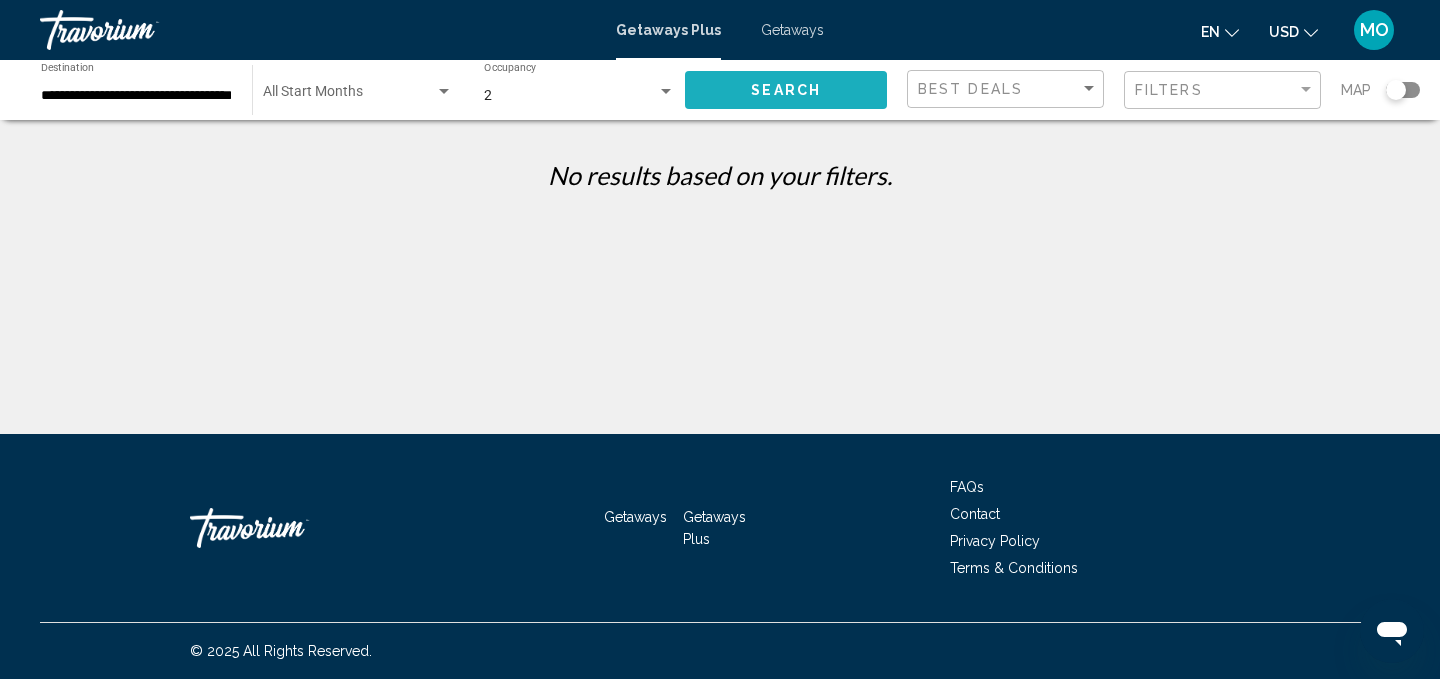 click on "Search" 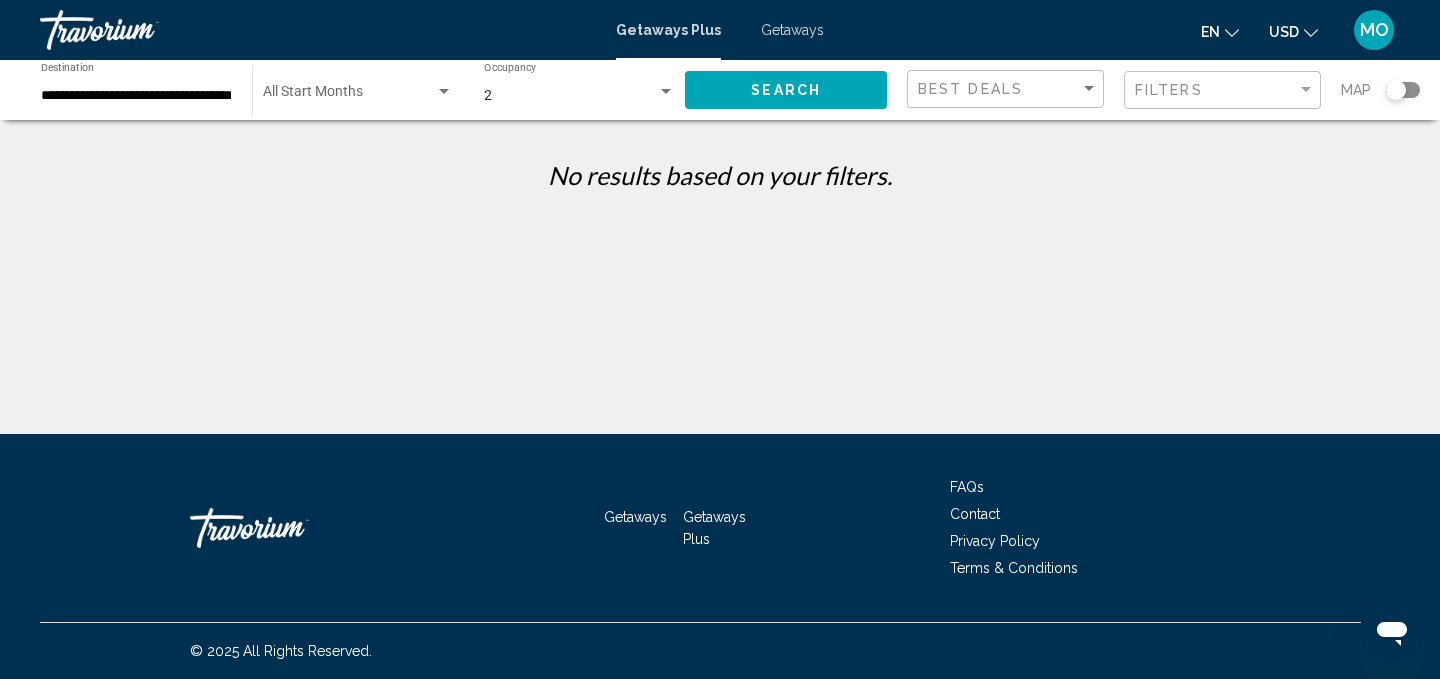 click on "Getaways" at bounding box center [792, 30] 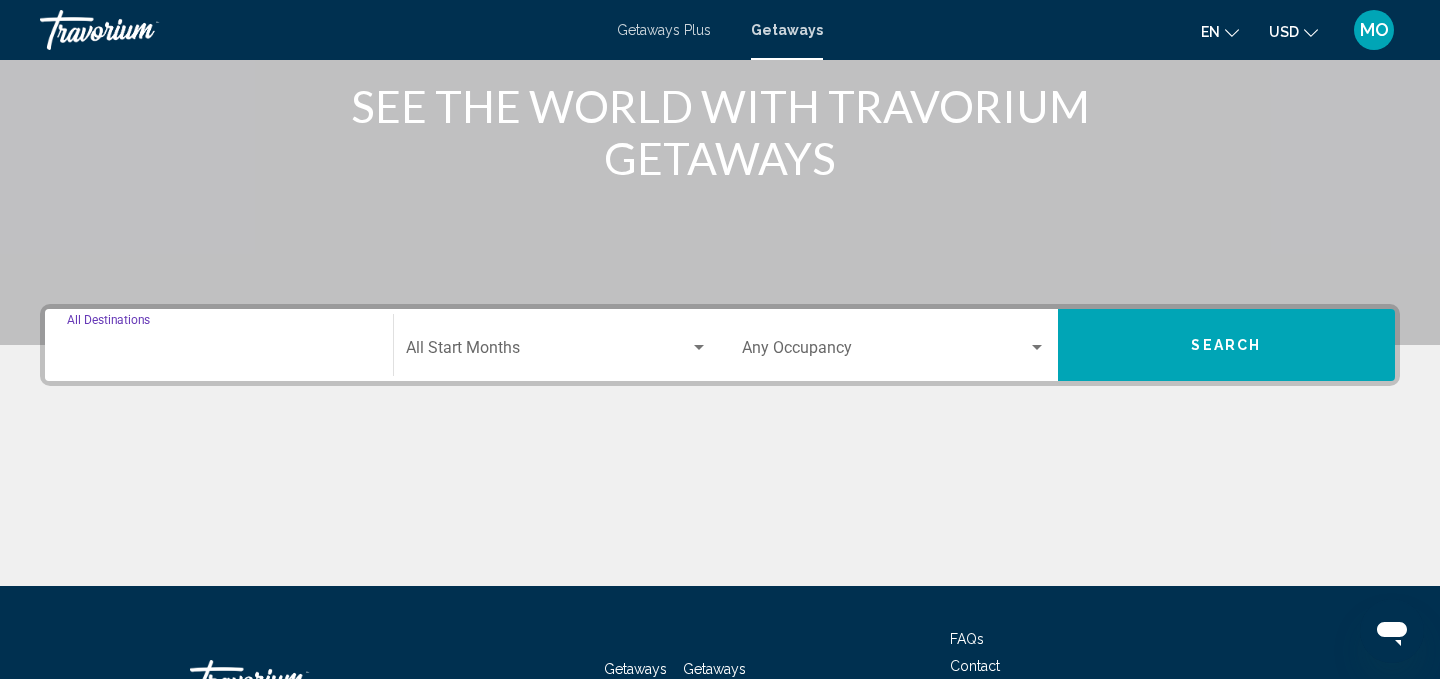 click on "Destination All Destinations" at bounding box center (219, 352) 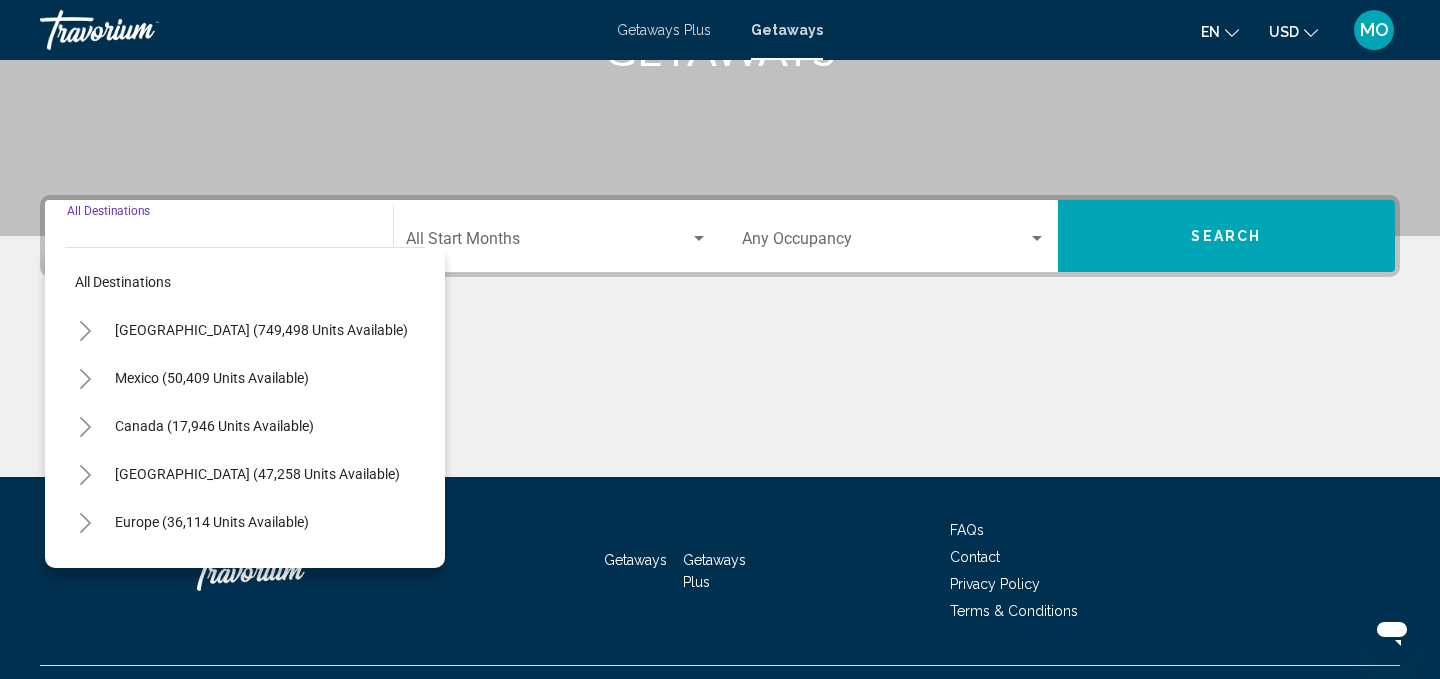 scroll, scrollTop: 407, scrollLeft: 0, axis: vertical 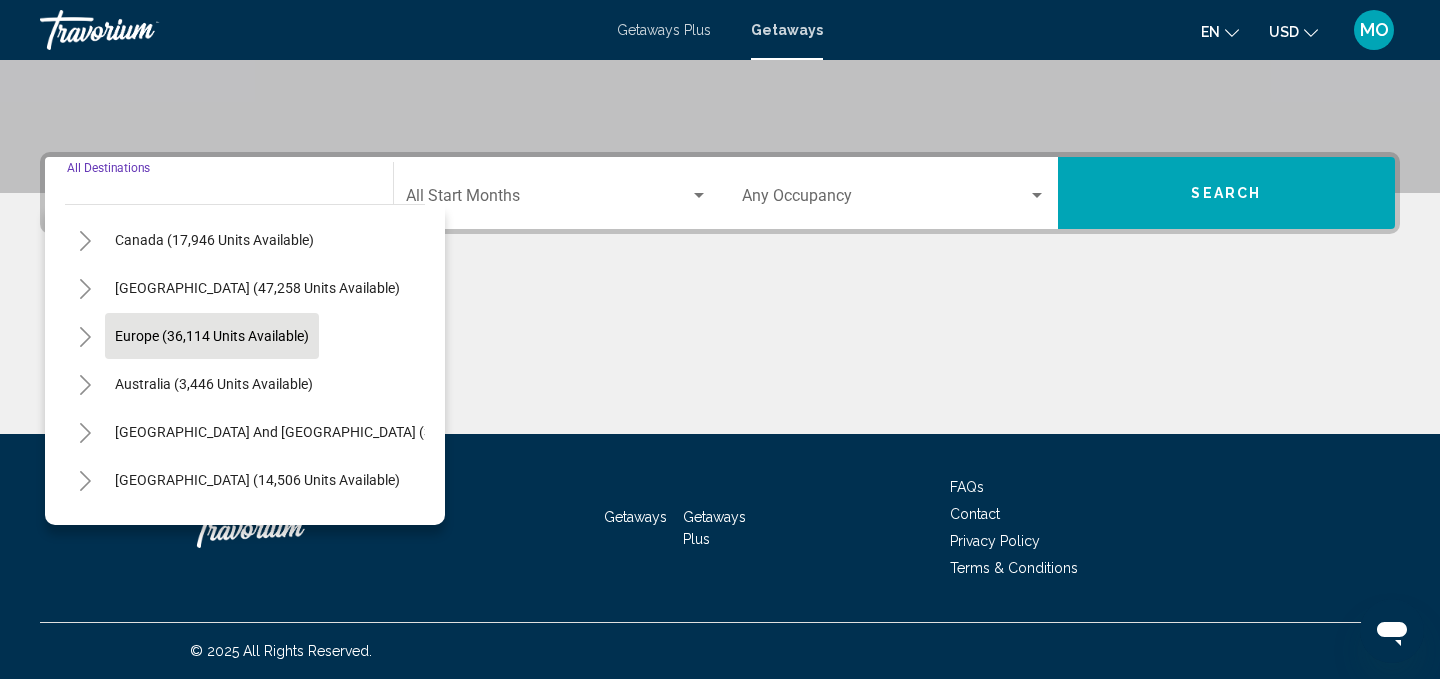 click on "Europe (36,114 units available)" at bounding box center [214, 384] 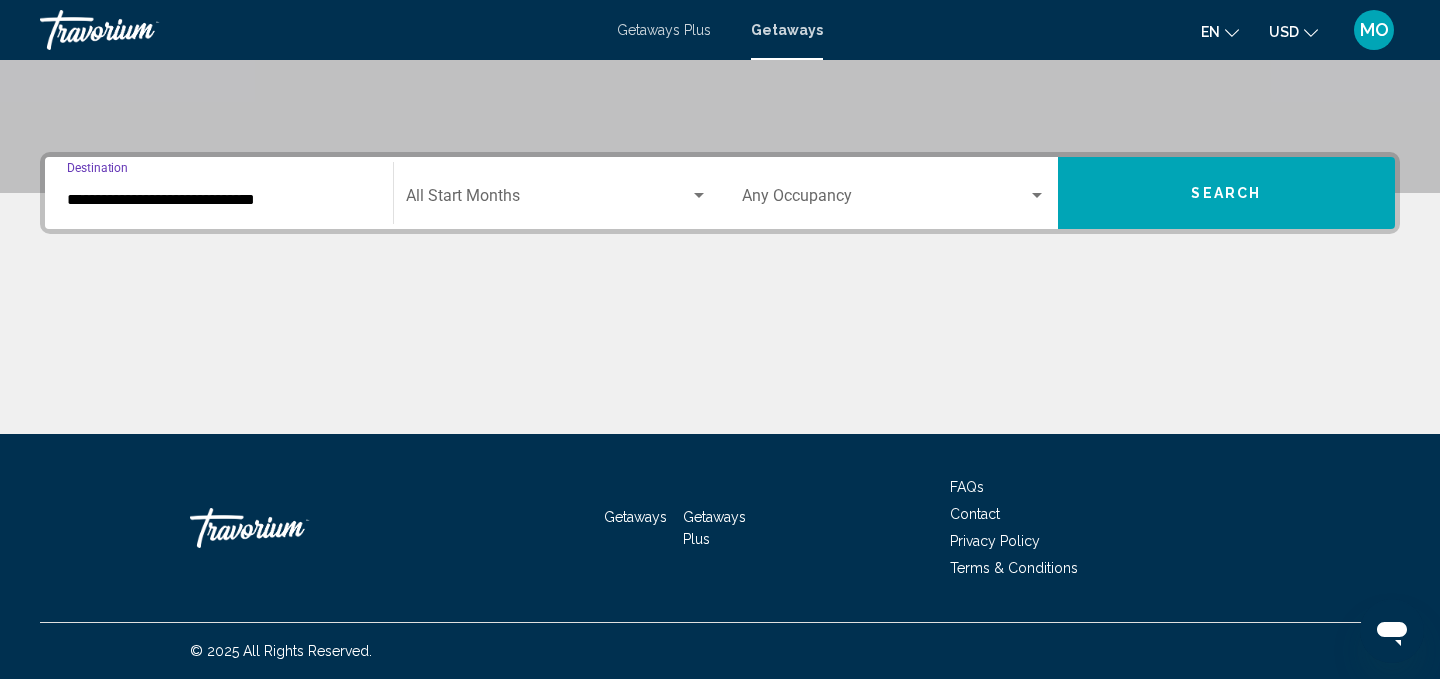 click at bounding box center (548, 200) 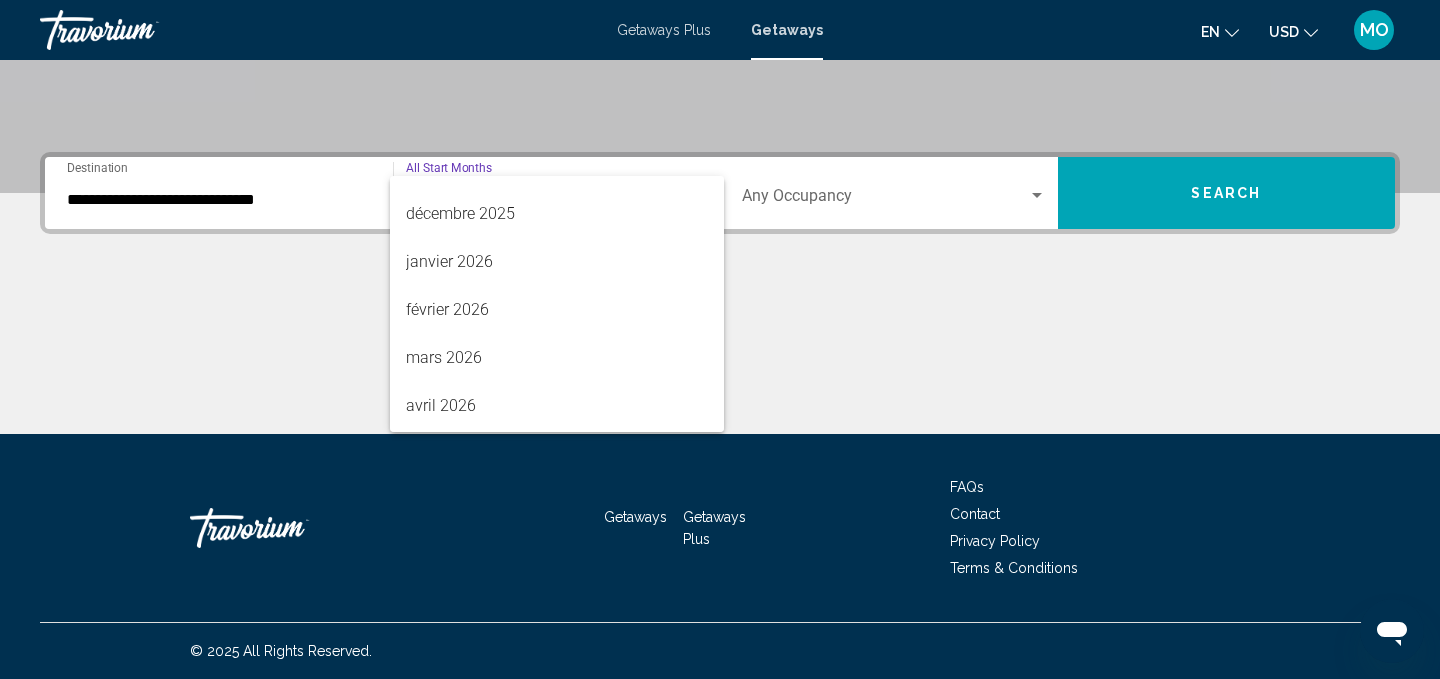 scroll, scrollTop: 339, scrollLeft: 0, axis: vertical 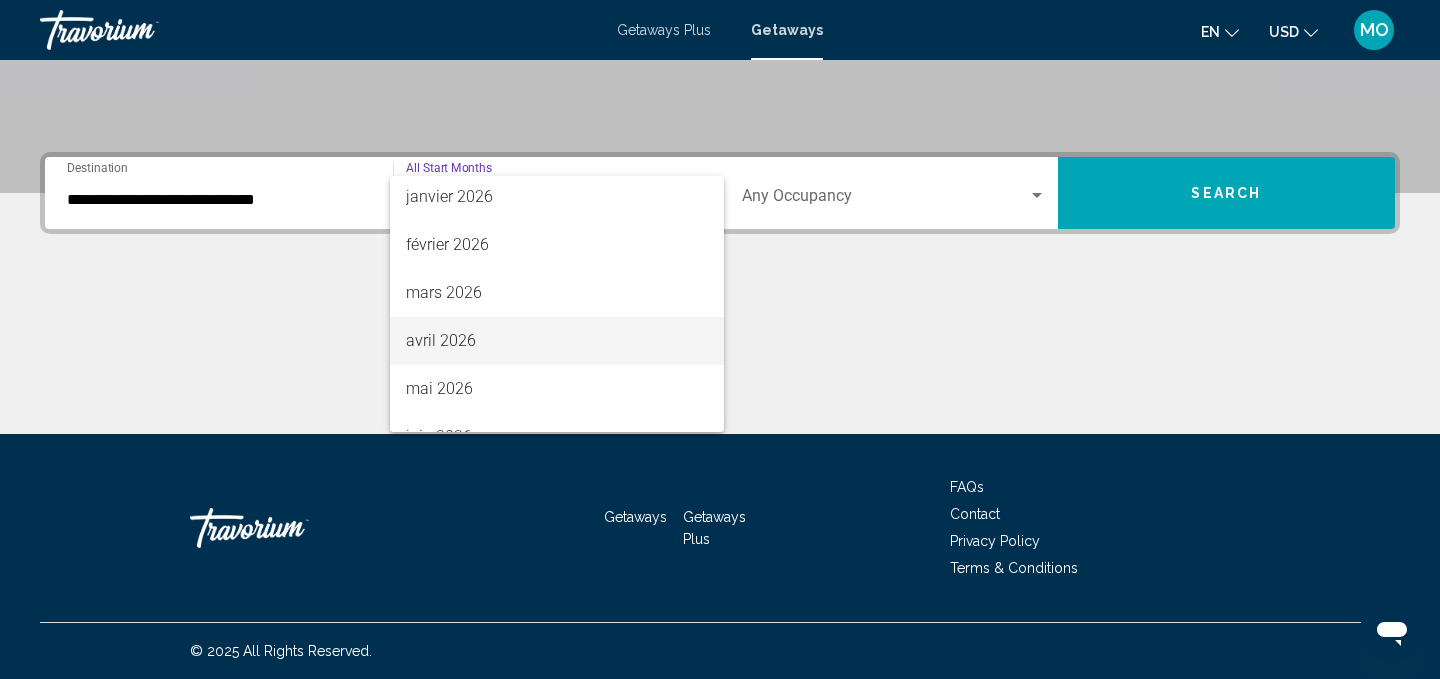 click on "avril 2026" at bounding box center (557, 341) 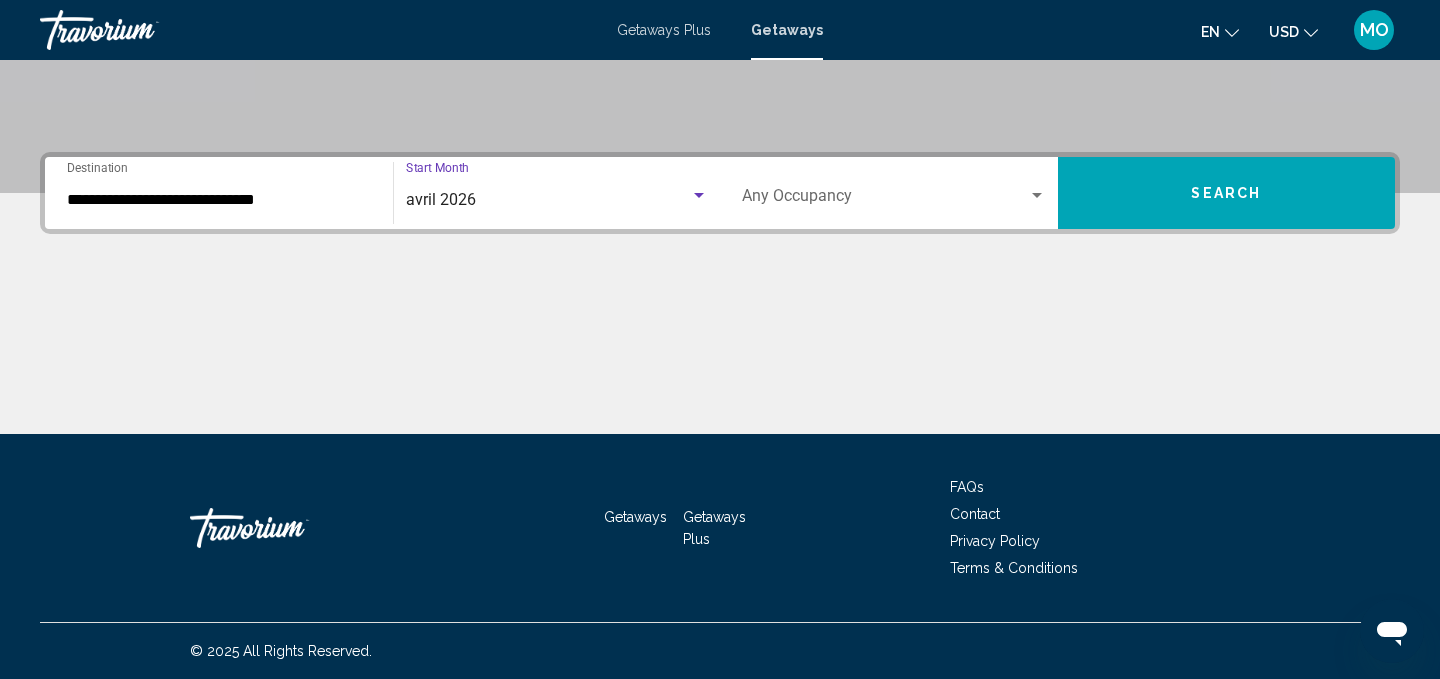 click at bounding box center (885, 200) 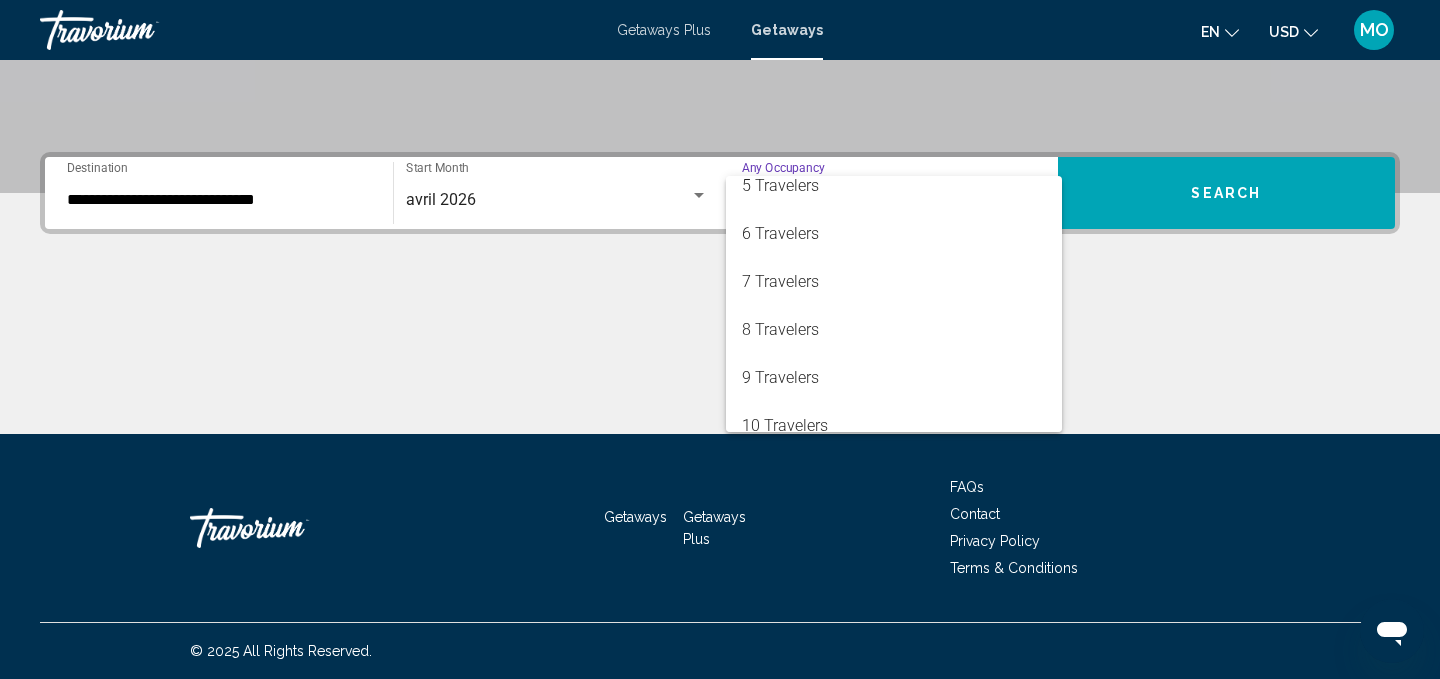 scroll, scrollTop: 224, scrollLeft: 0, axis: vertical 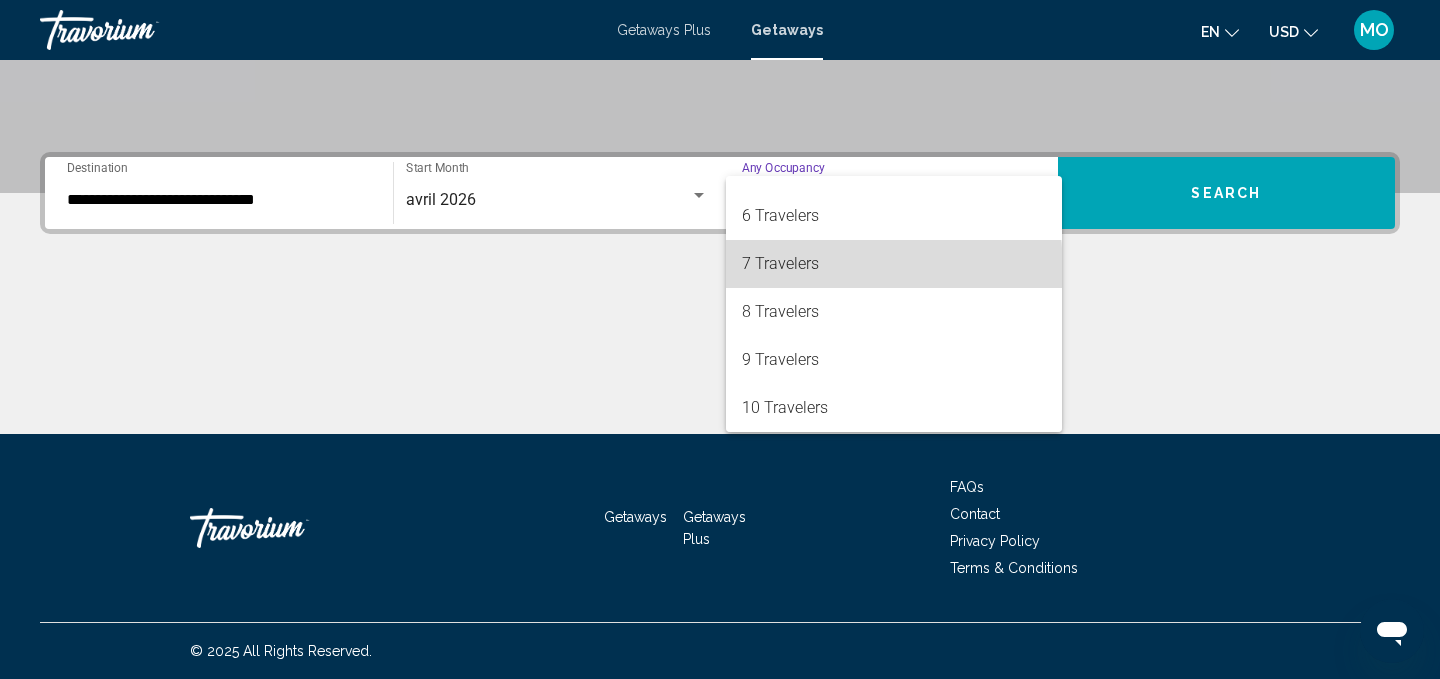 click on "7 Travelers" at bounding box center (894, 264) 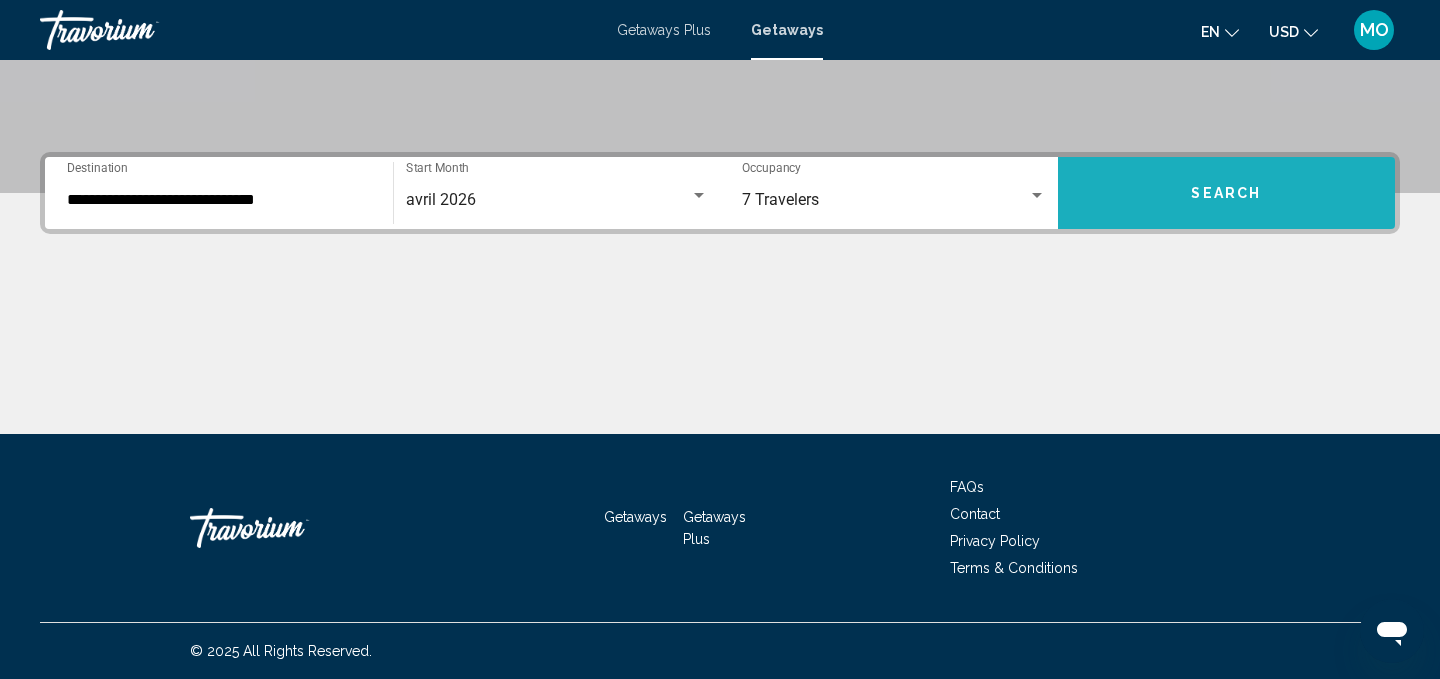click on "Search" at bounding box center (1227, 193) 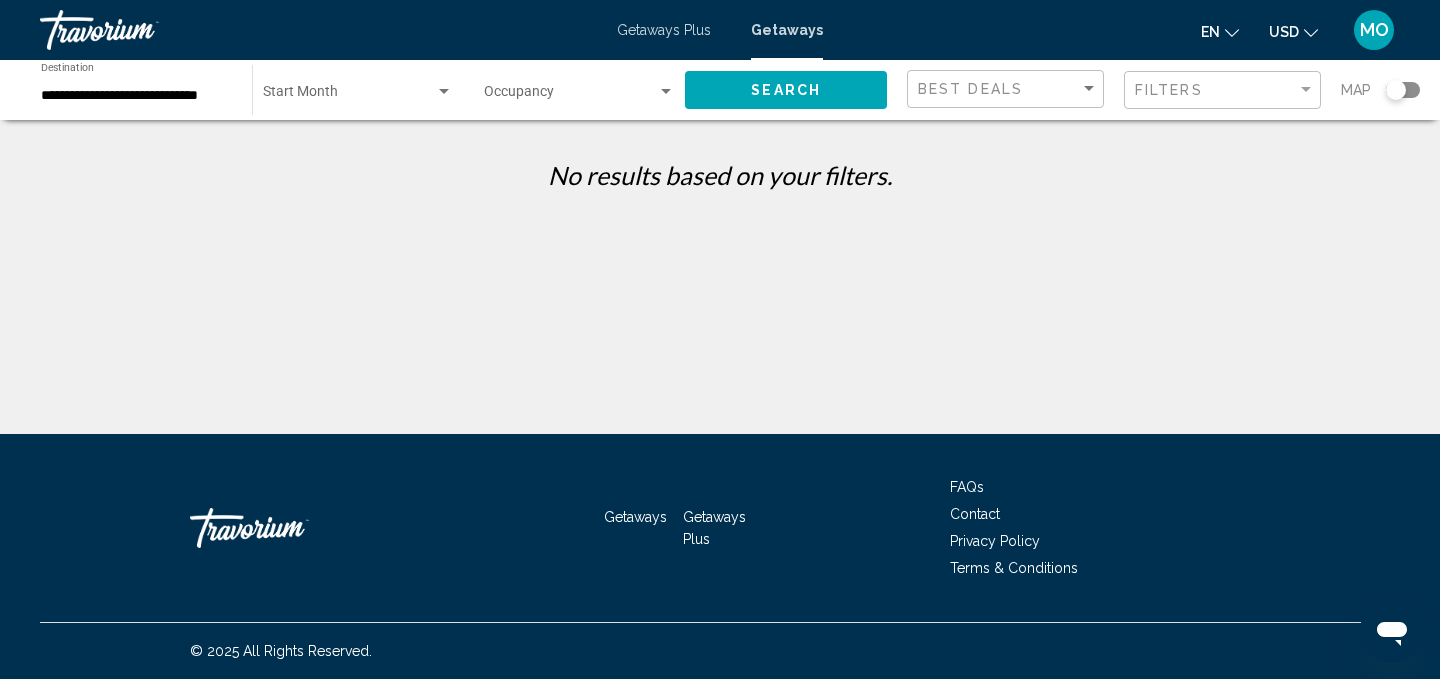 click at bounding box center [349, 96] 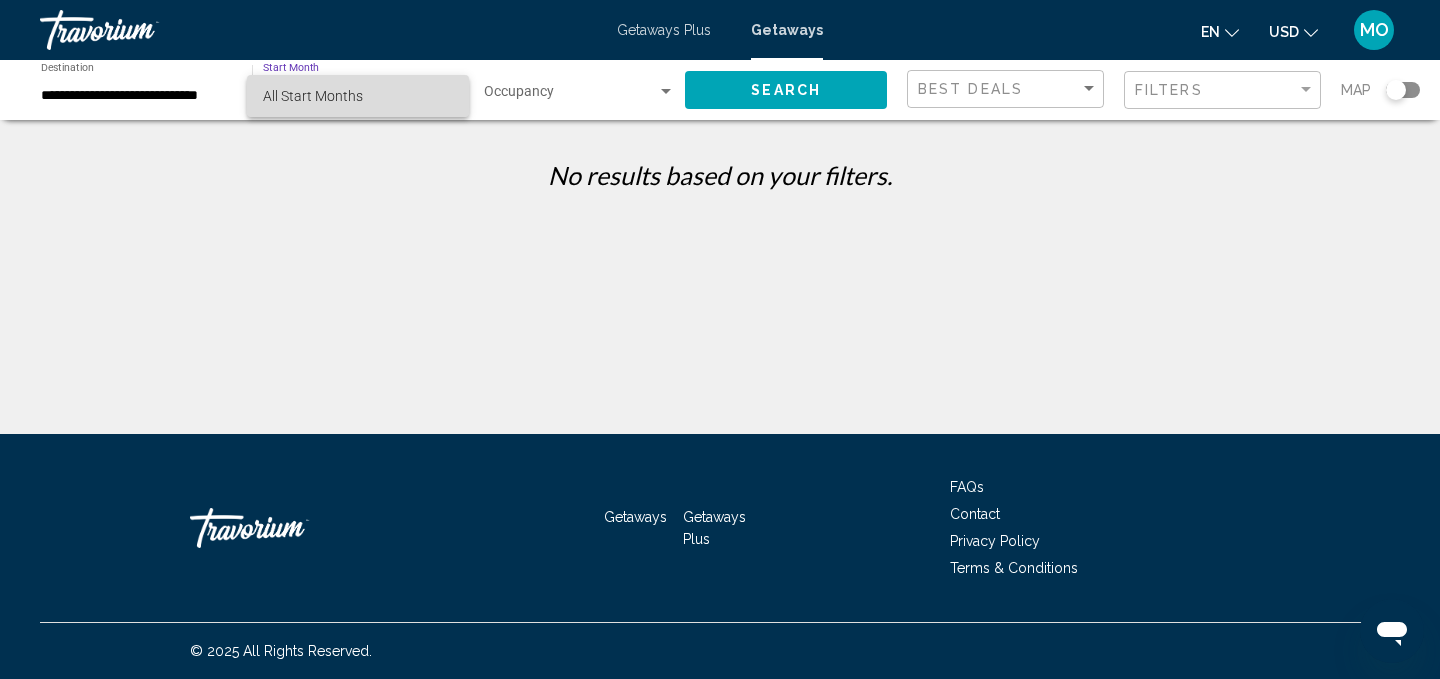 click on "All Start Months" at bounding box center (358, 96) 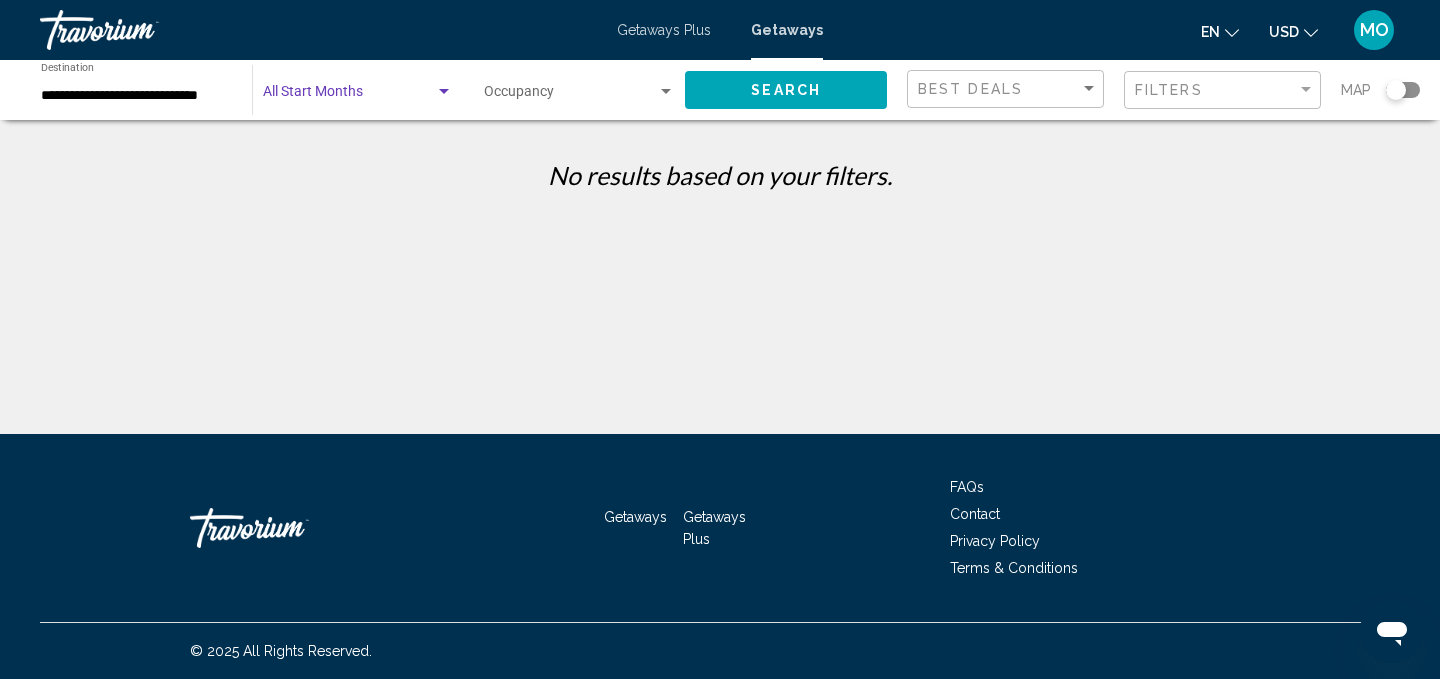 click on "**********" at bounding box center [136, 96] 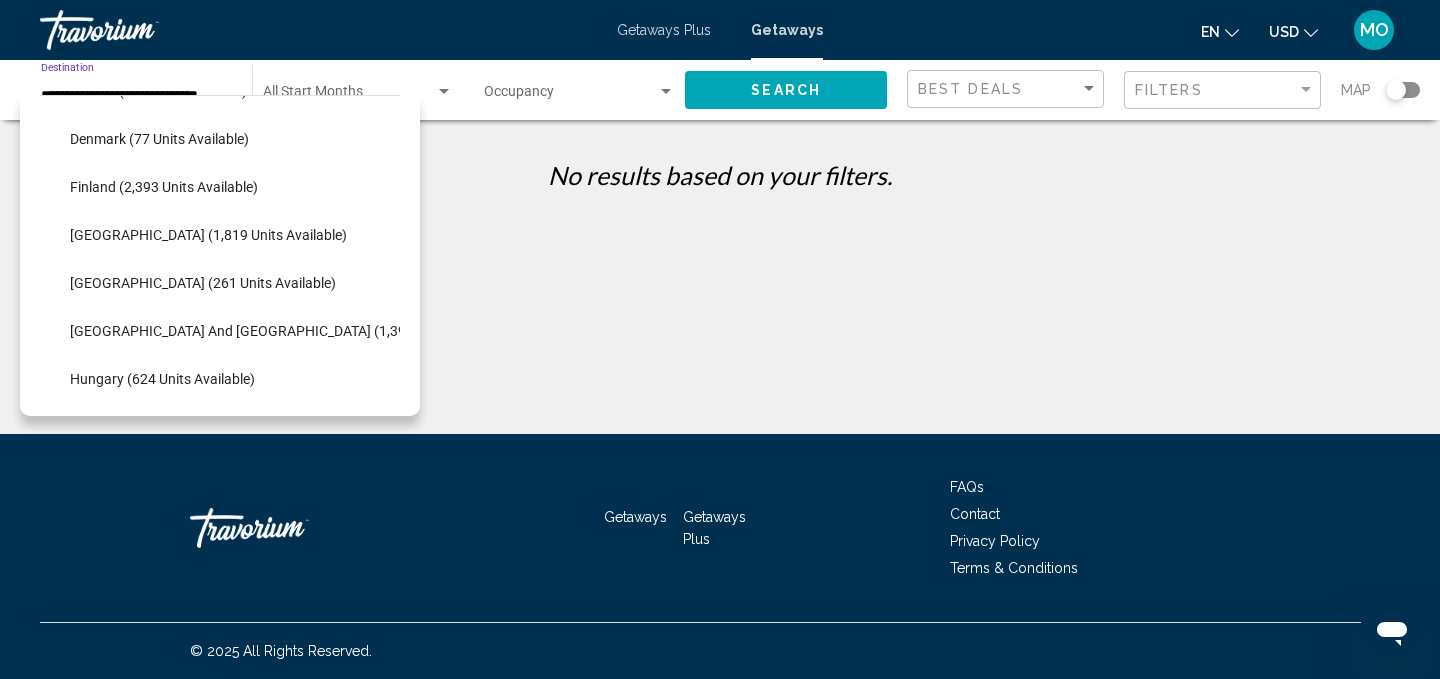 scroll, scrollTop: 472, scrollLeft: 0, axis: vertical 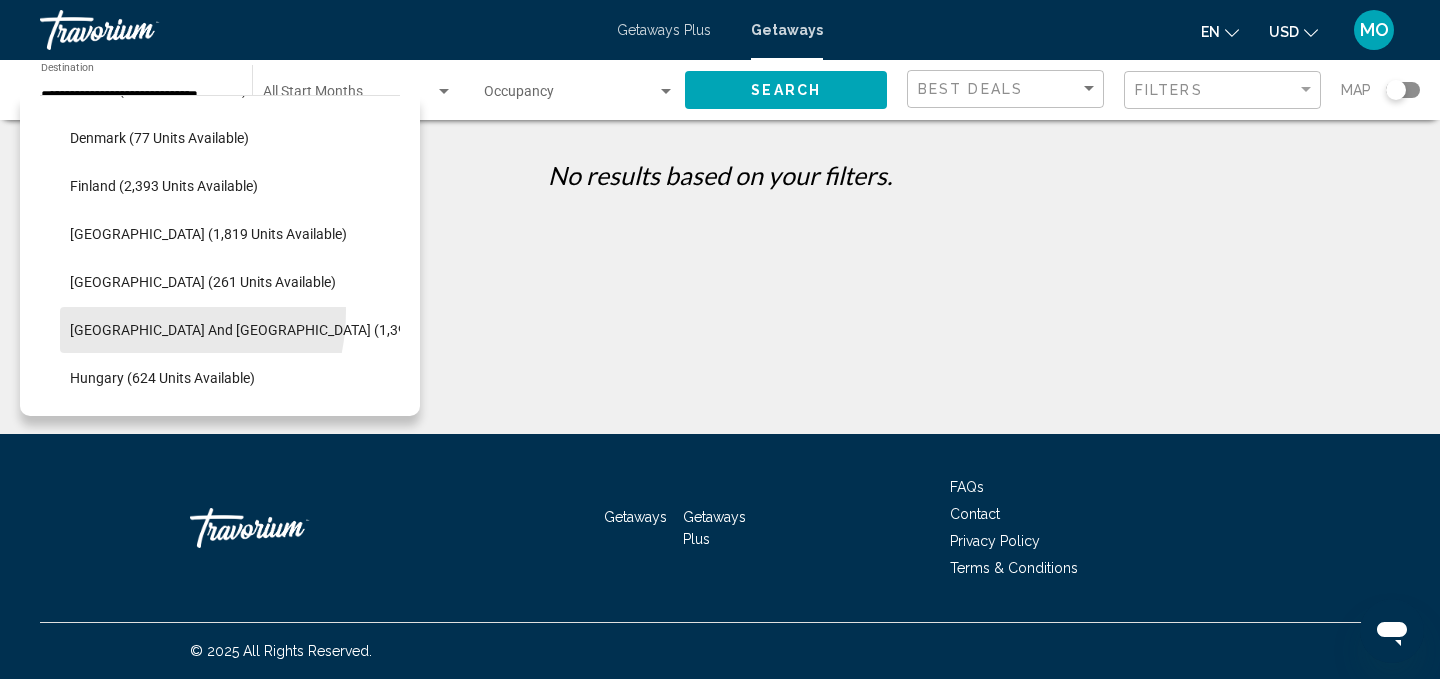 click on "[GEOGRAPHIC_DATA] and [GEOGRAPHIC_DATA] (1,396 units available)" 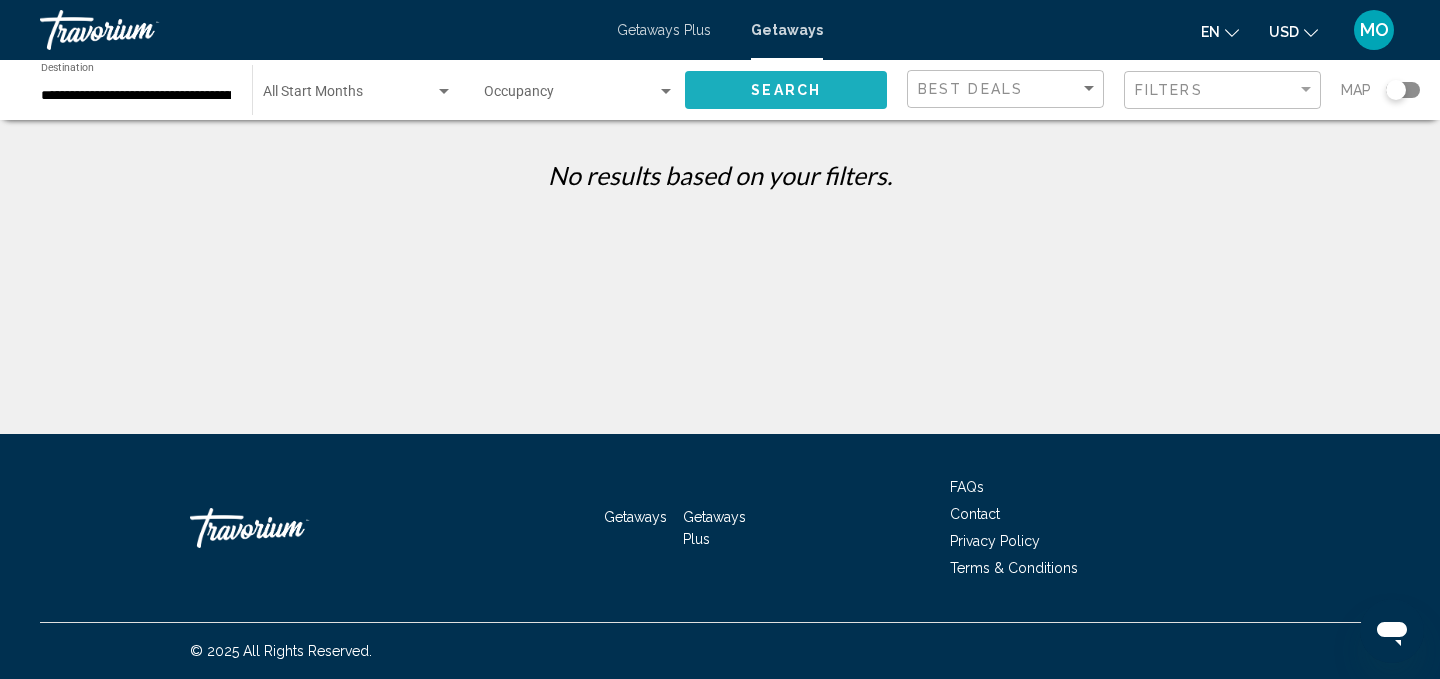 click on "Search" 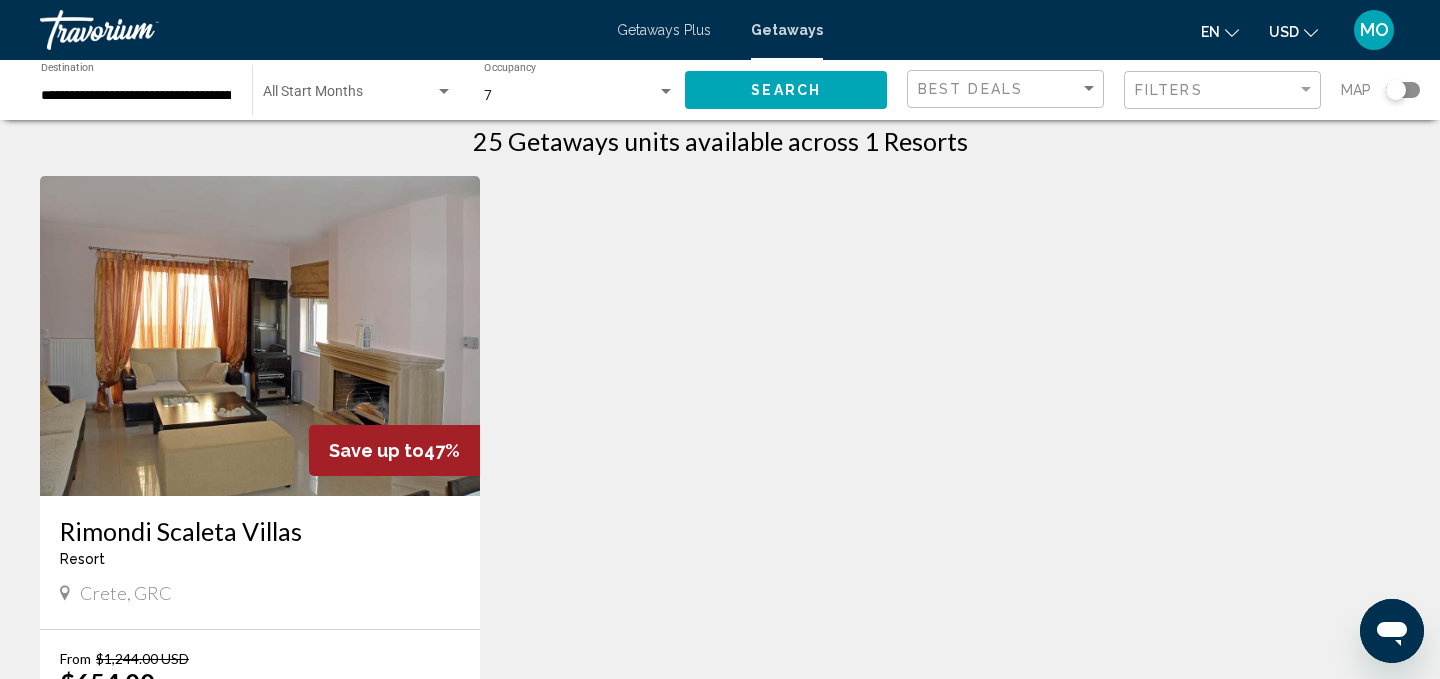 scroll, scrollTop: 0, scrollLeft: 0, axis: both 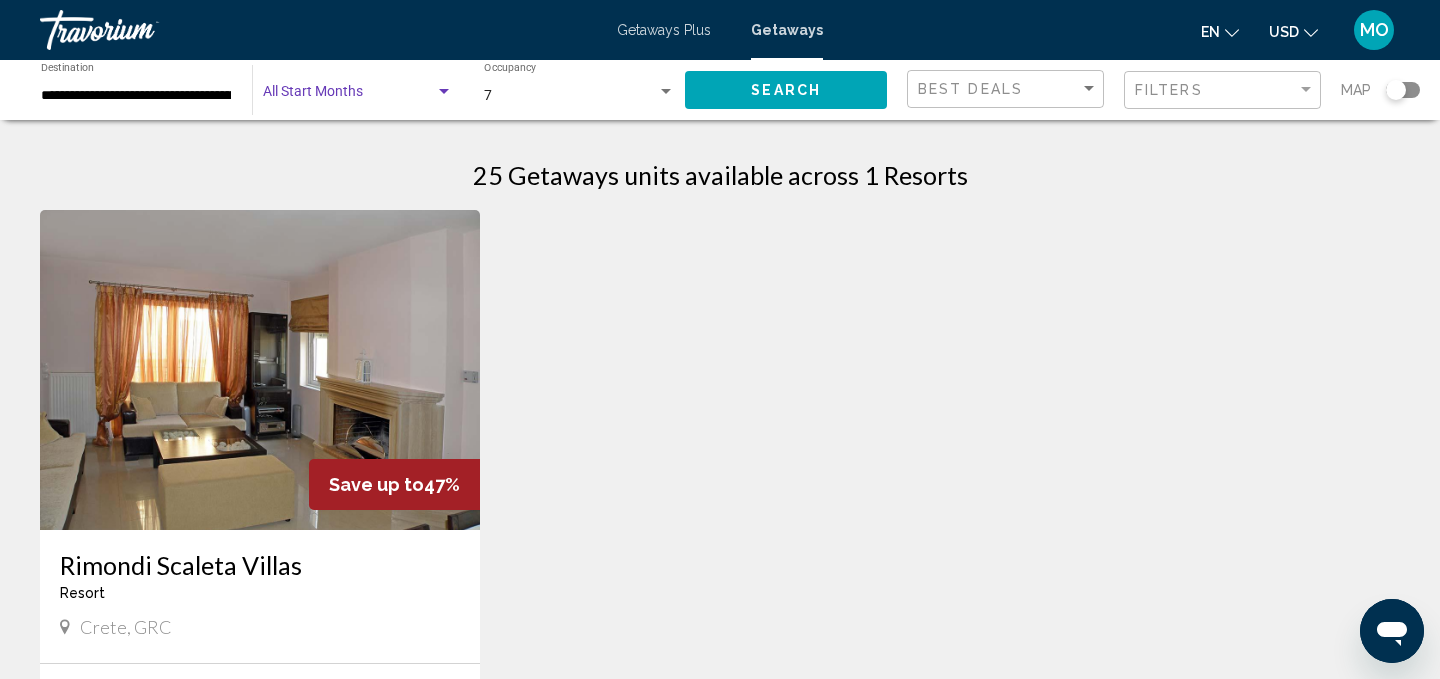 click at bounding box center (349, 96) 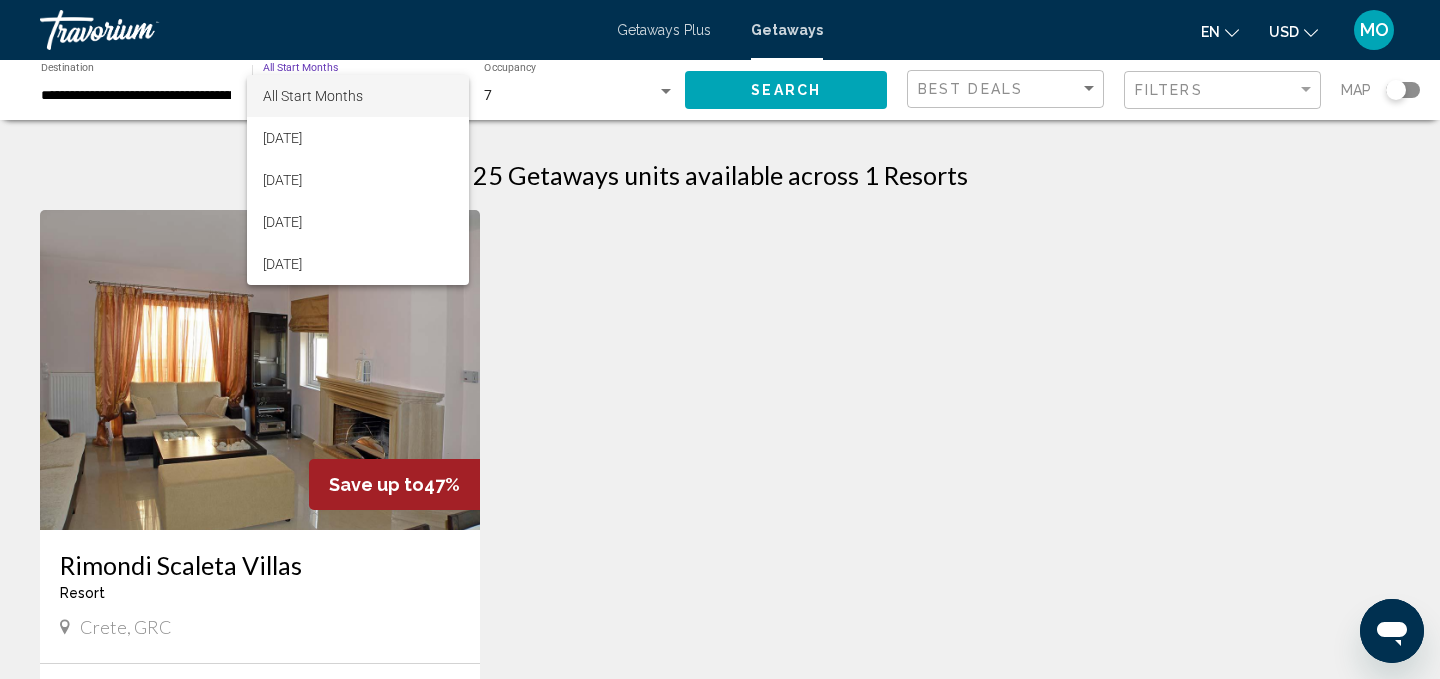 click at bounding box center [720, 339] 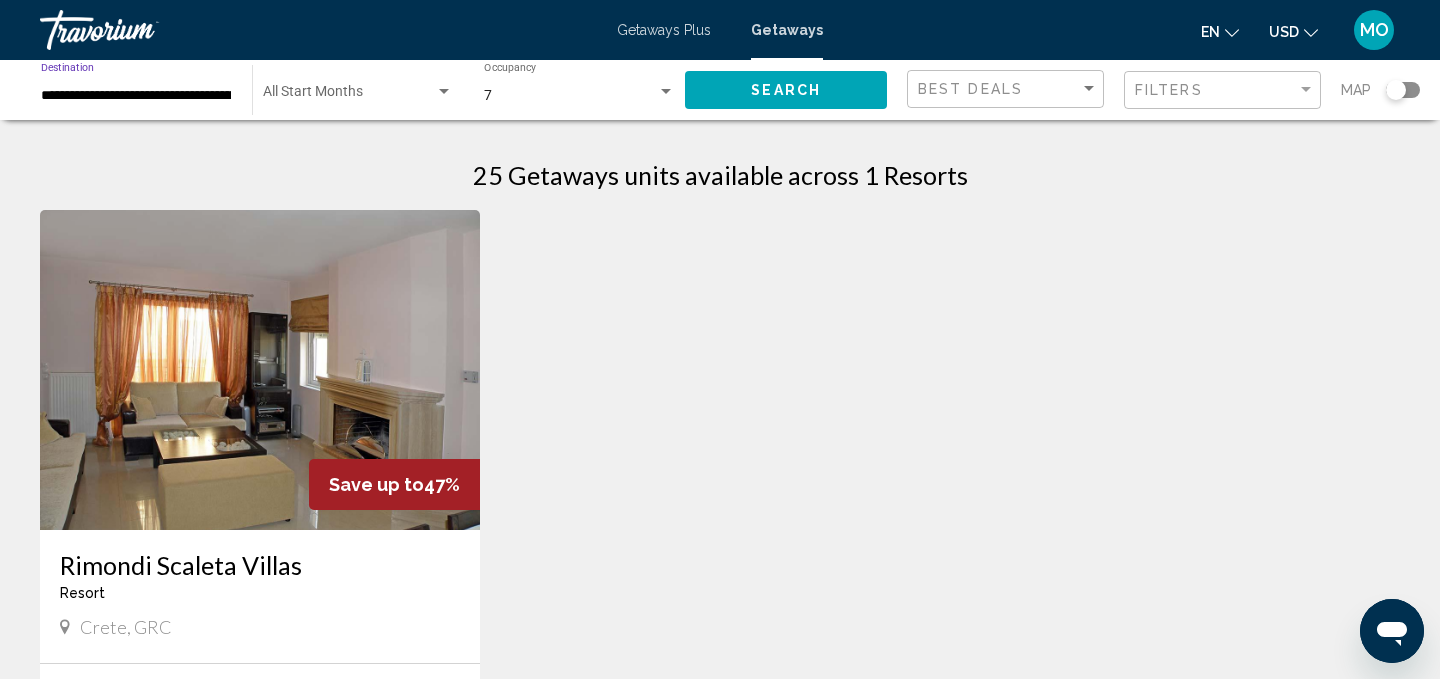 click on "**********" at bounding box center [136, 96] 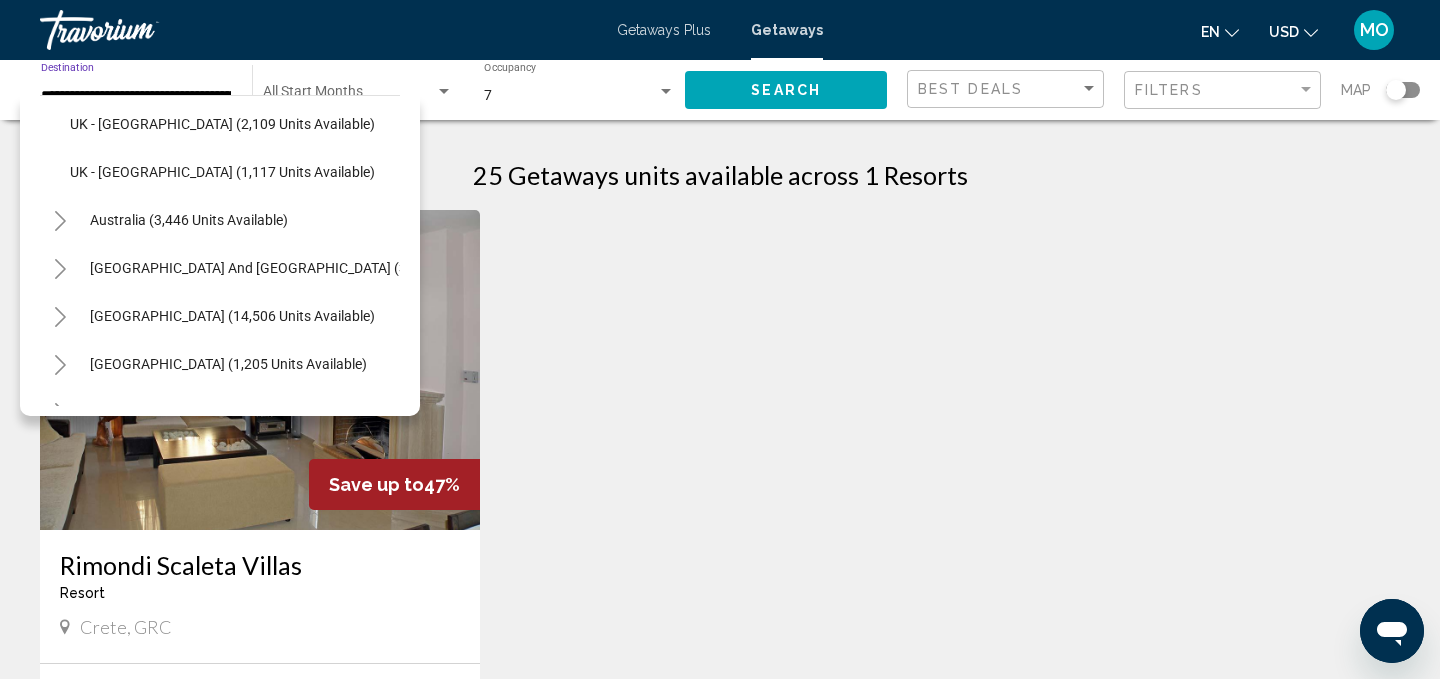 scroll, scrollTop: 1428, scrollLeft: 0, axis: vertical 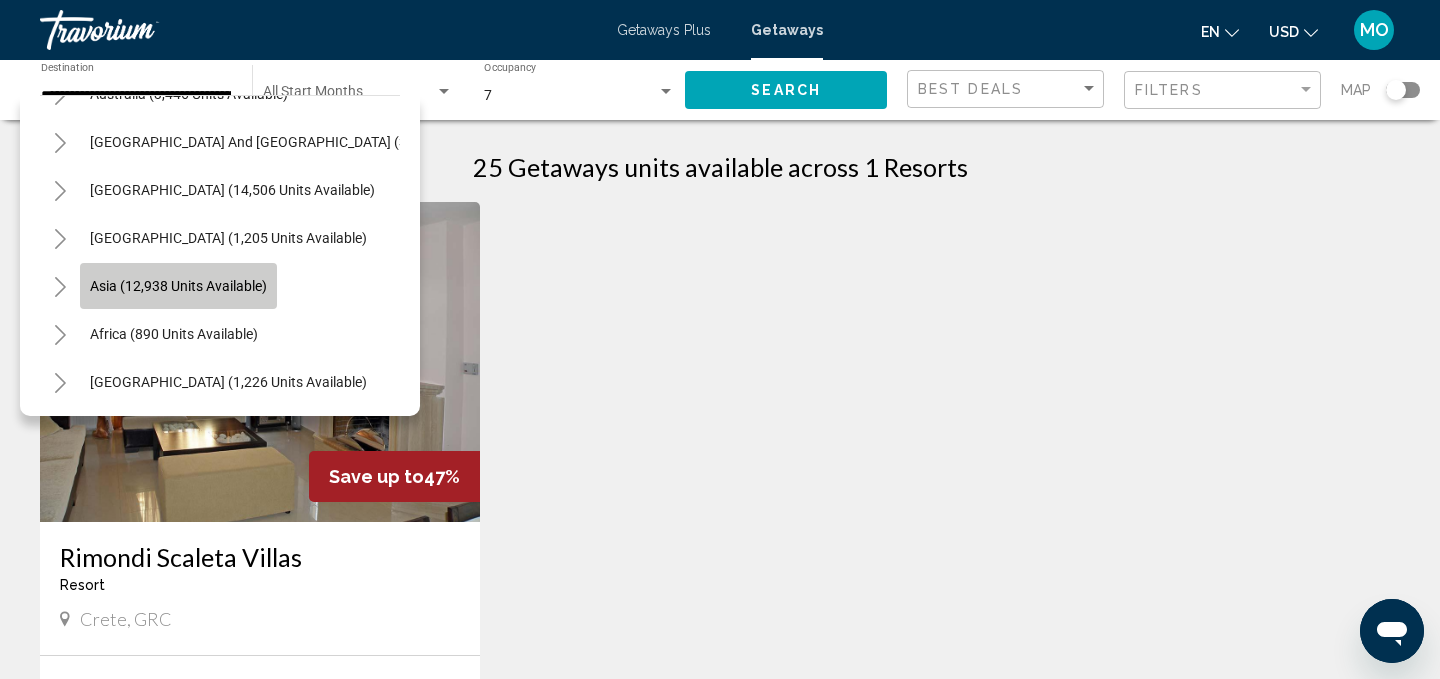 click on "Asia (12,938 units available)" 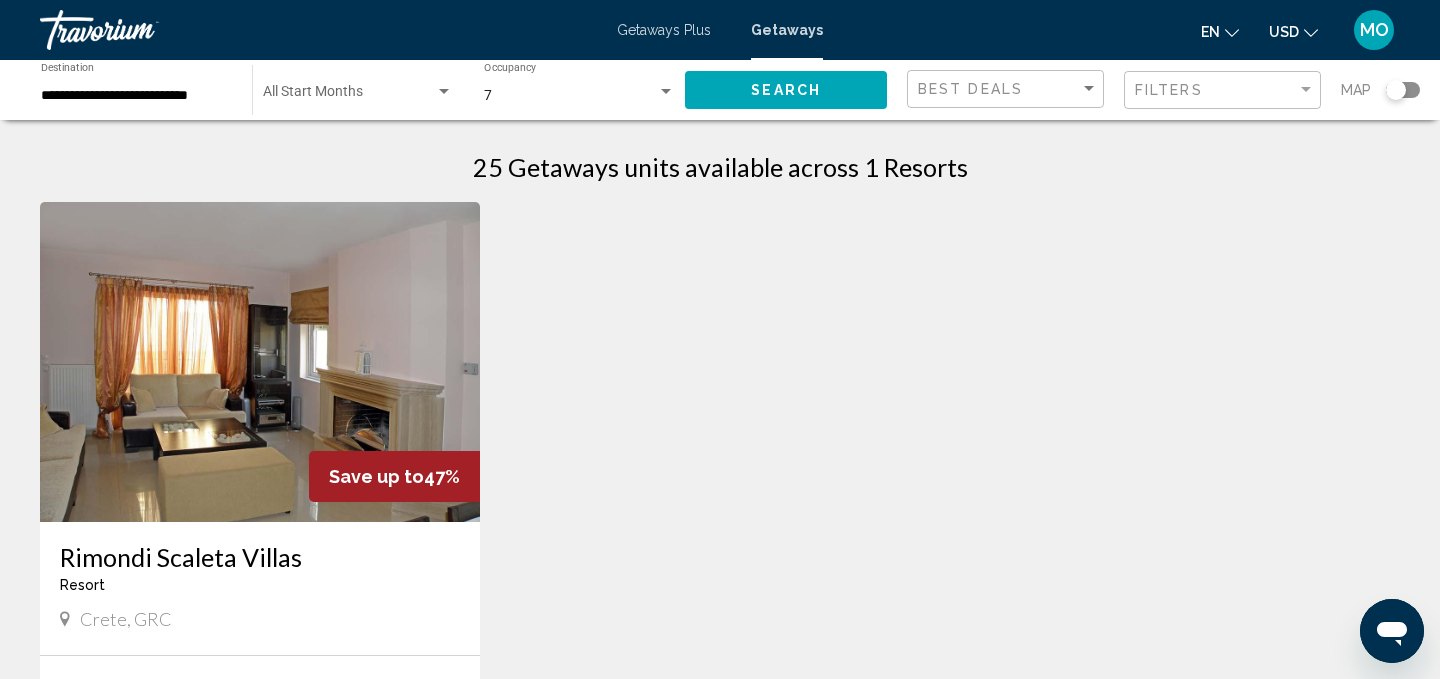 click on "**********" 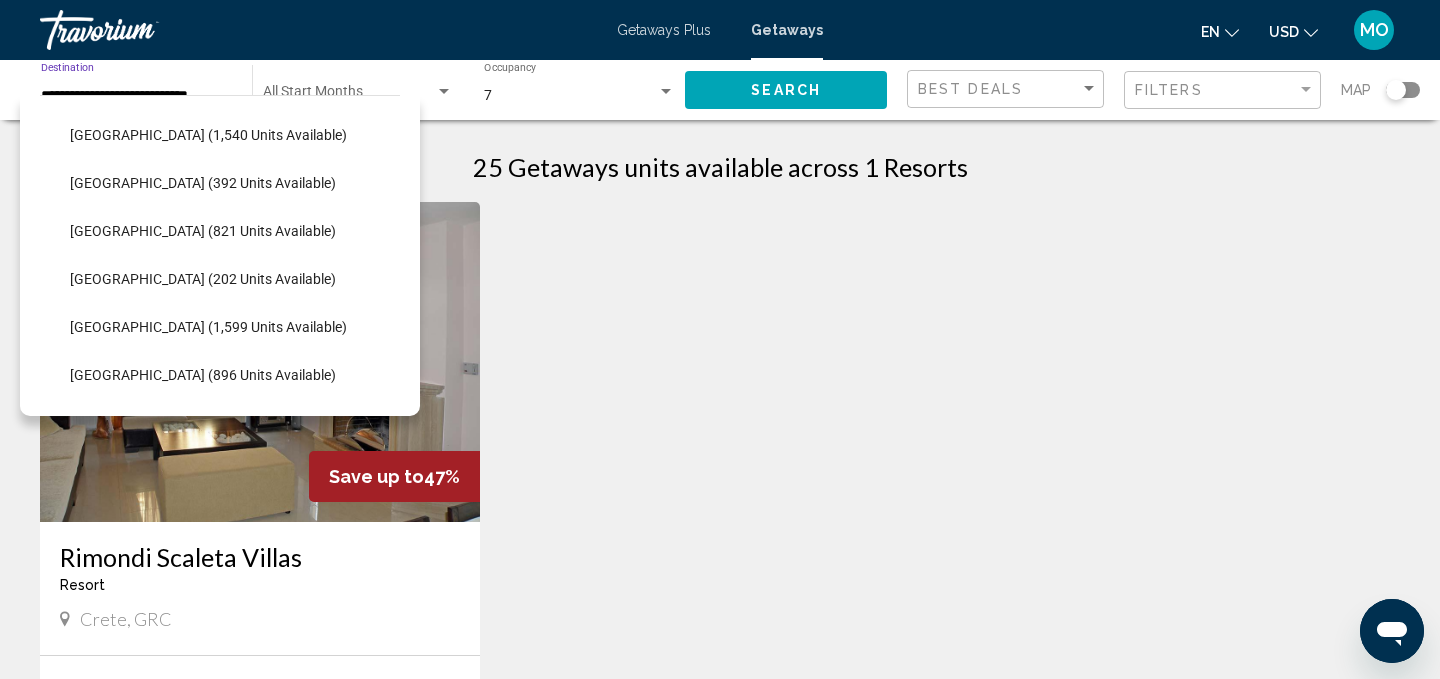 scroll, scrollTop: 1990, scrollLeft: 0, axis: vertical 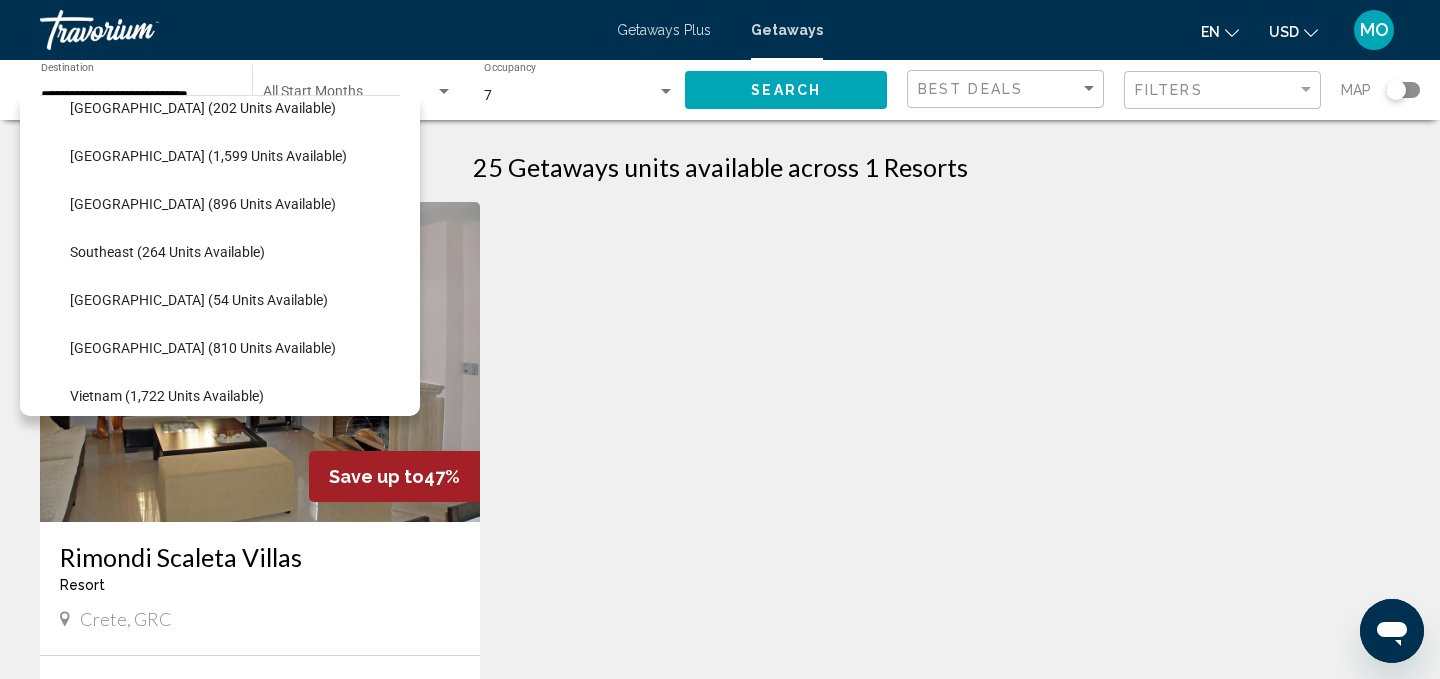 click on "Save up to  47%   Rimondi Scaleta Villas  Resort  -  This is an adults only resort
[GEOGRAPHIC_DATA], GRC From $1,244.00 USD $654.00 USD For 7 nights You save  $590.00 USD   temp  3
Room Service
Swimming Pool
[GEOGRAPHIC_DATA]    ( 25 units )  No results based on your filters." at bounding box center [720, 539] 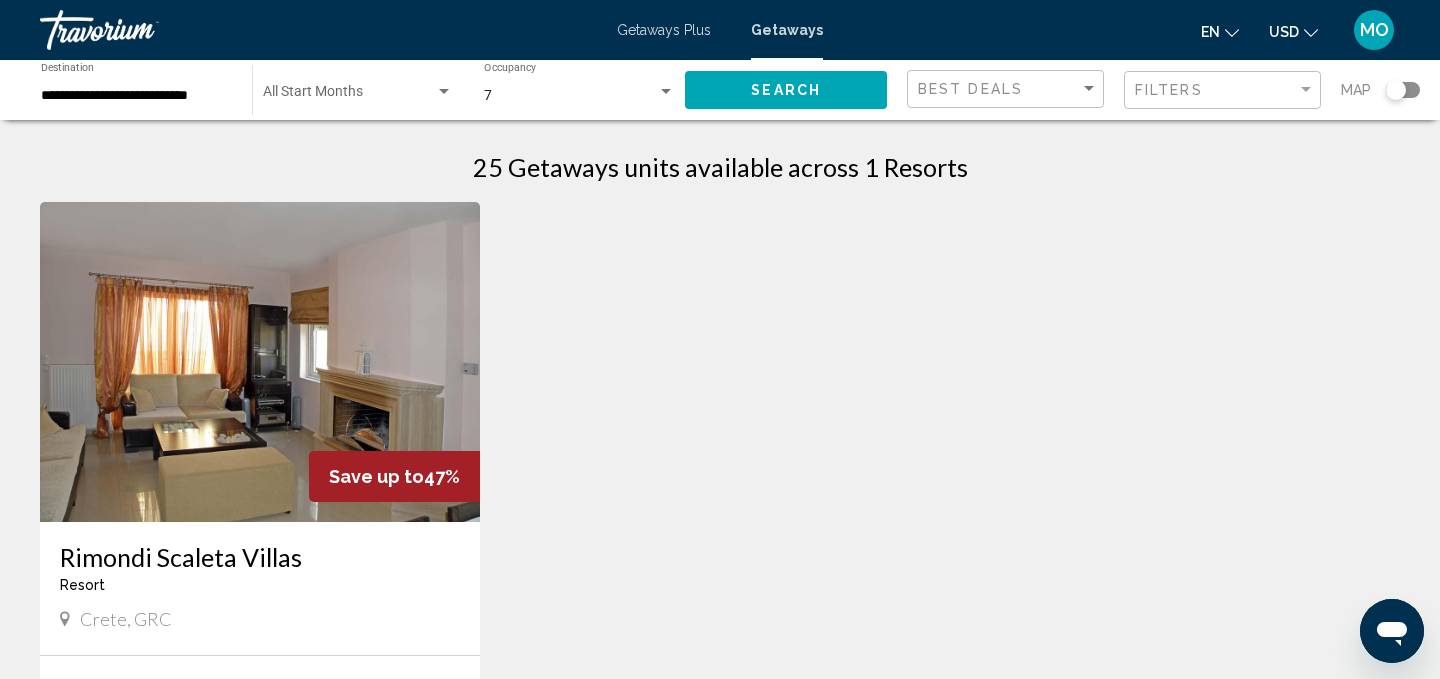 click at bounding box center [349, 96] 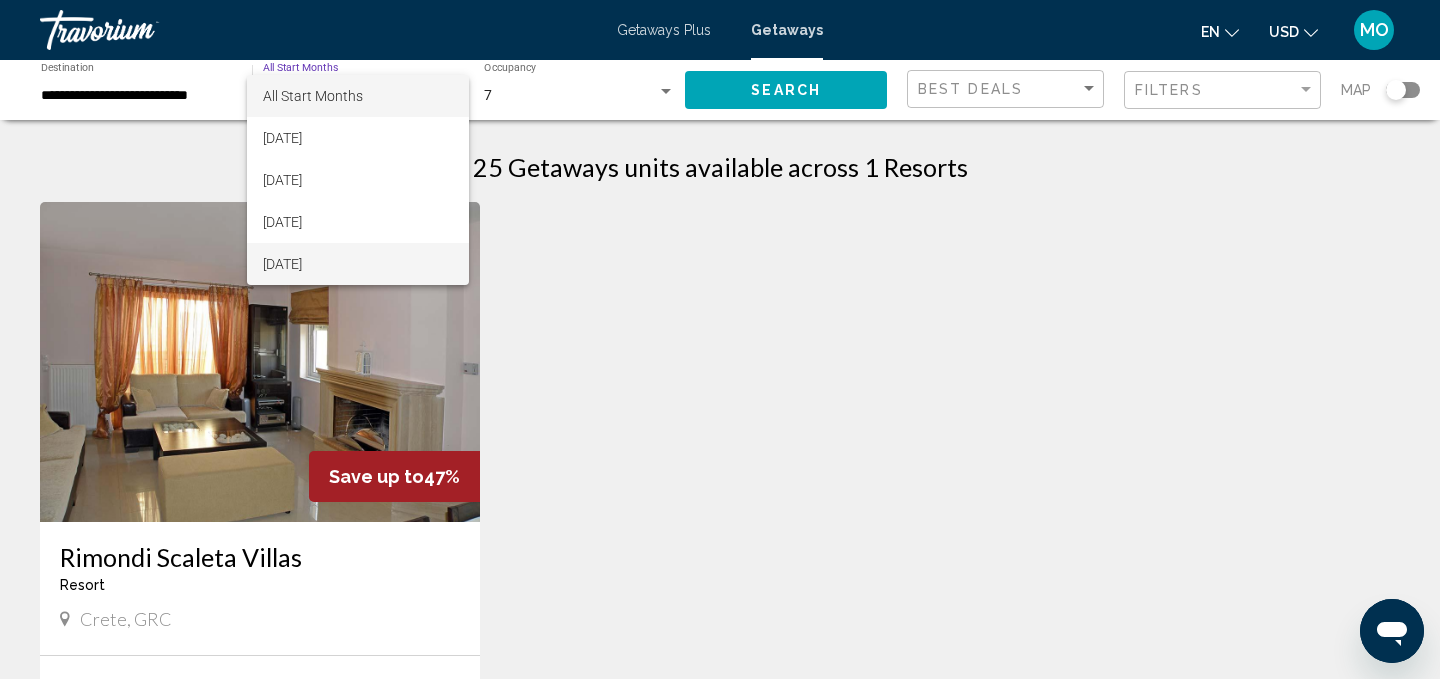 click on "[DATE]" at bounding box center [358, 264] 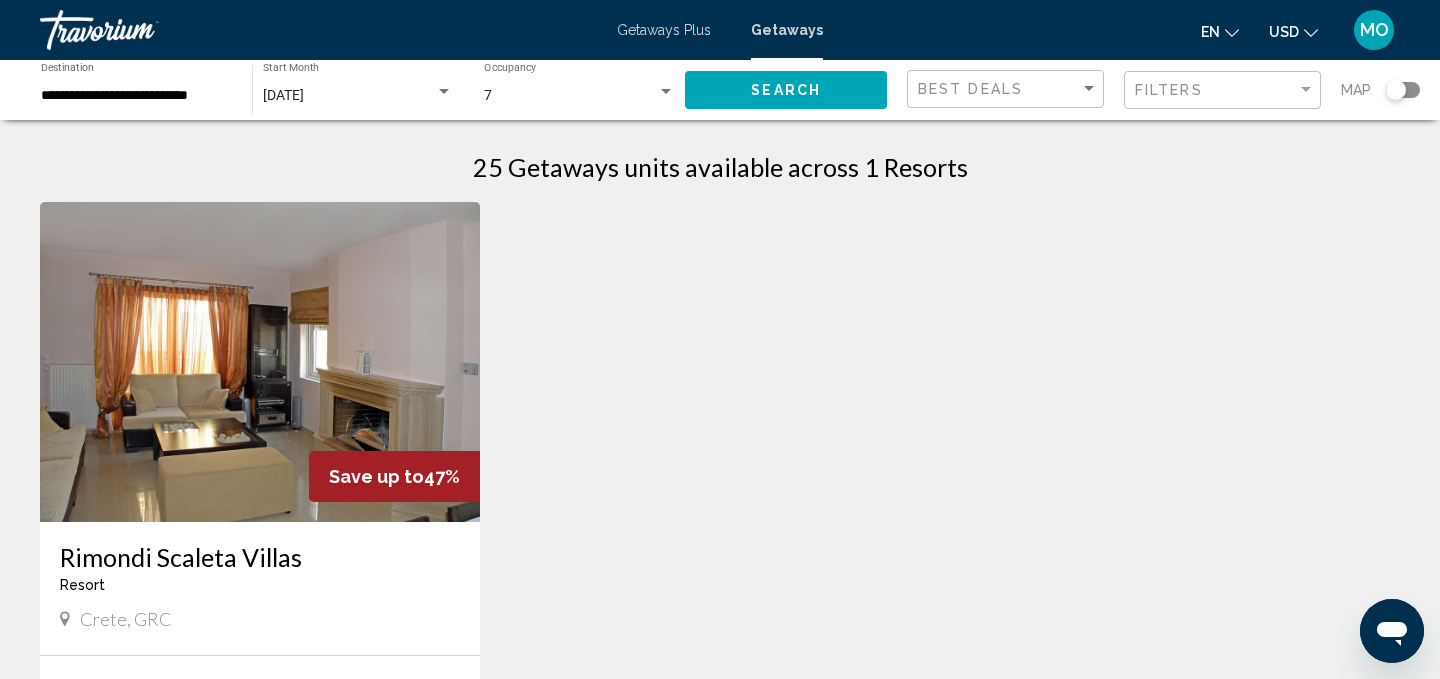 click on "7 Occupancy Any Occupancy" 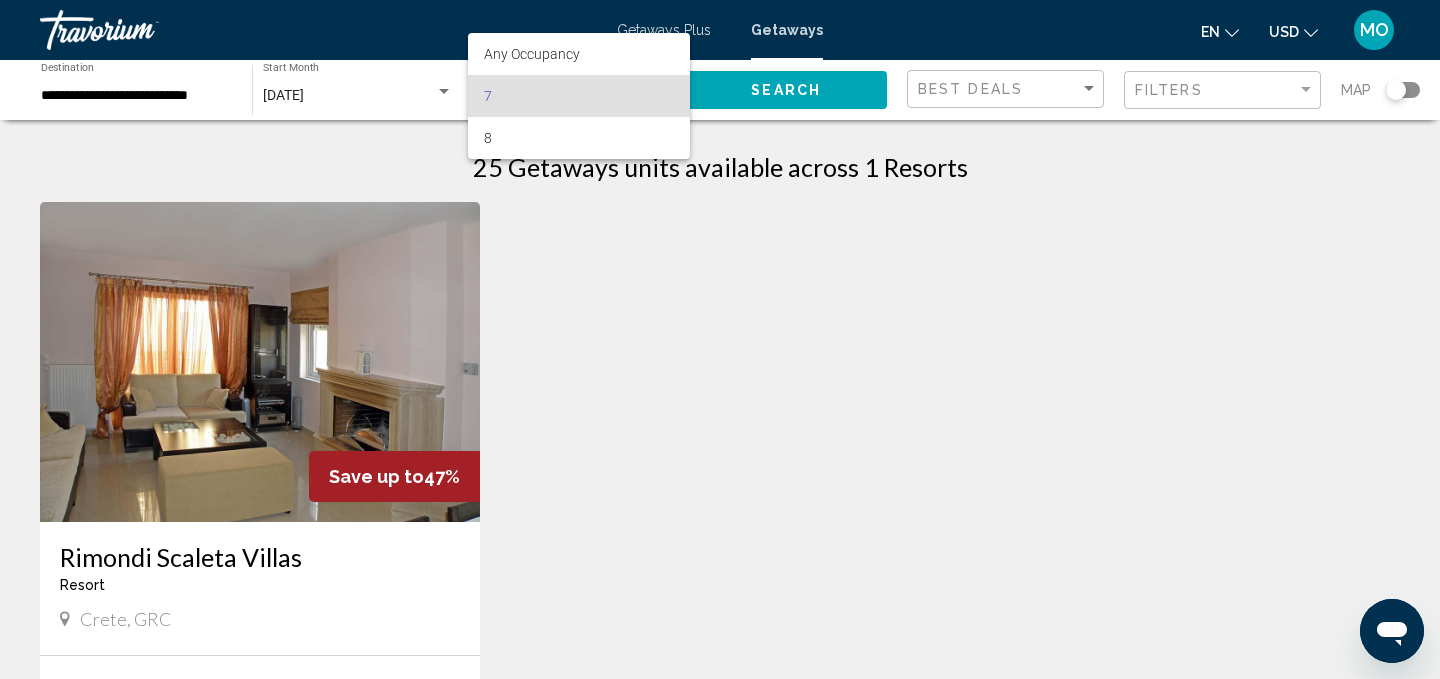 scroll, scrollTop: 0, scrollLeft: 0, axis: both 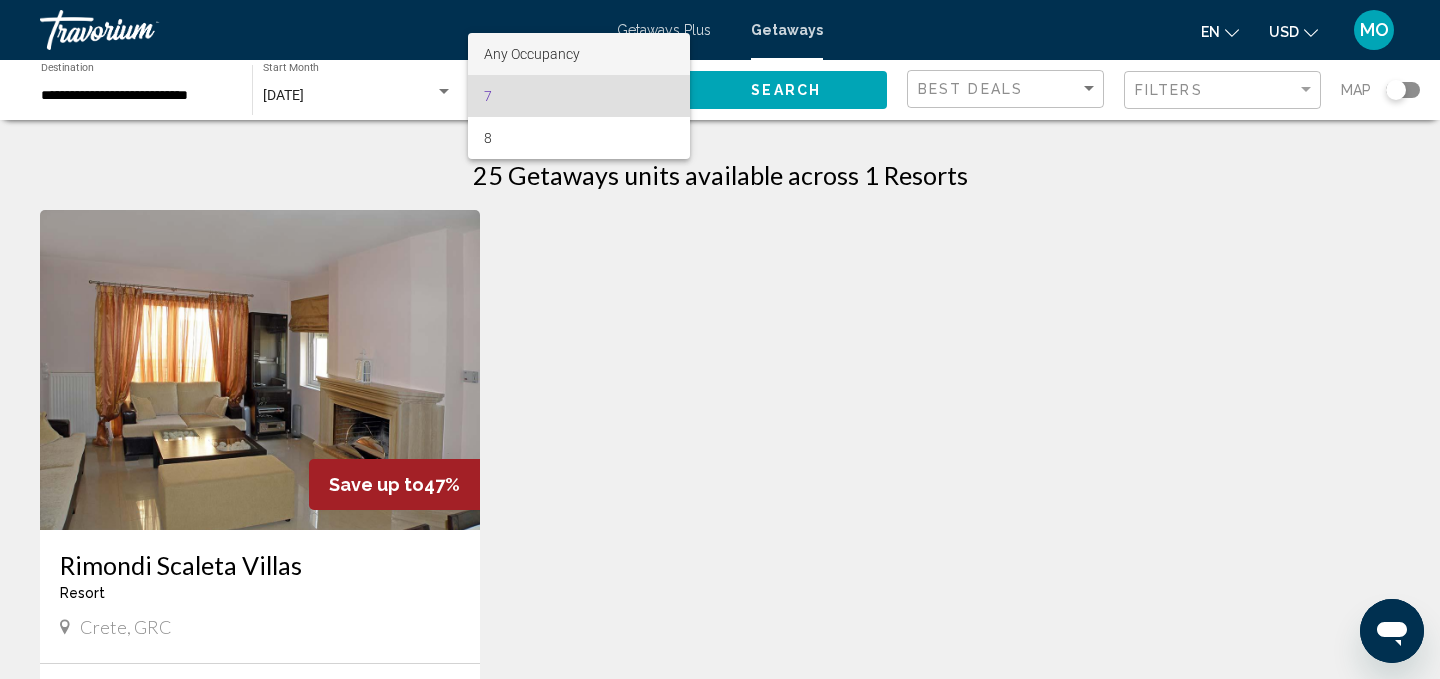 click on "Any Occupancy" at bounding box center (532, 54) 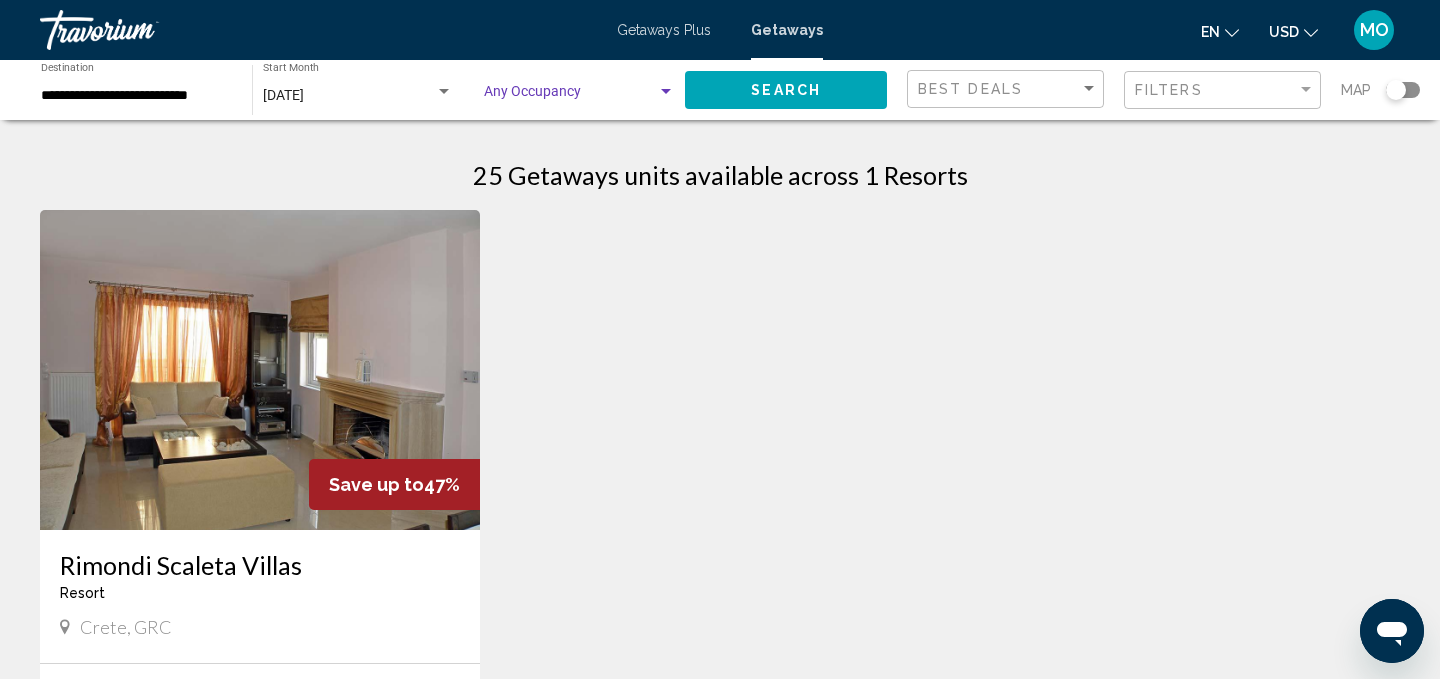 click on "Search" 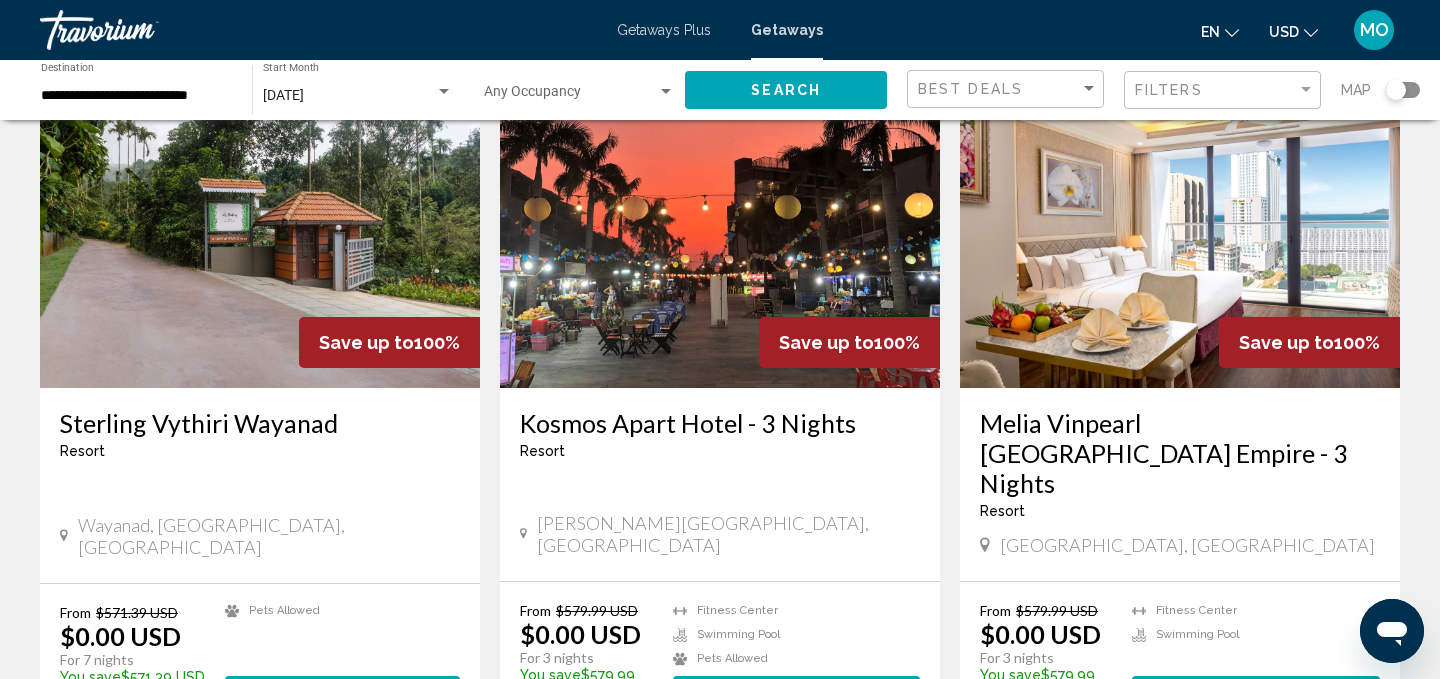 scroll, scrollTop: 1482, scrollLeft: 0, axis: vertical 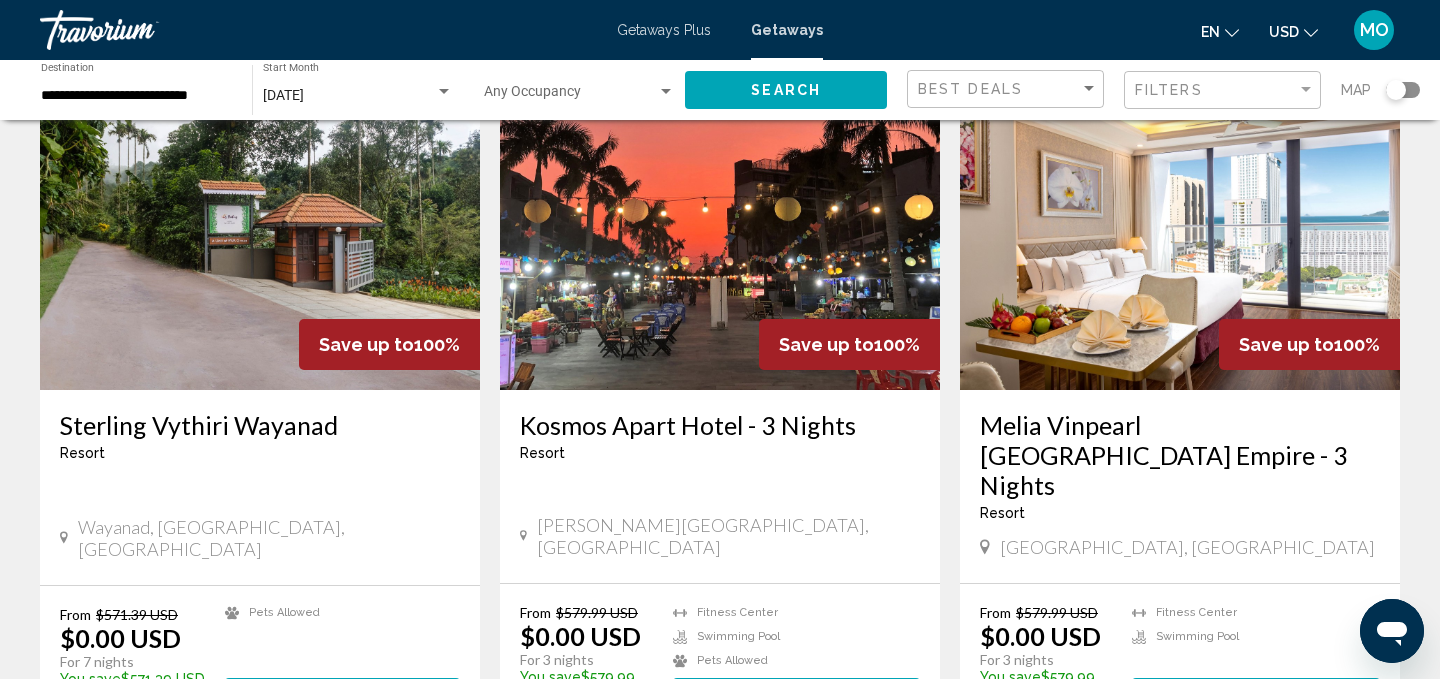 click on "Melia Vinpearl [GEOGRAPHIC_DATA] Empire - 3 Nights" at bounding box center [1180, 455] 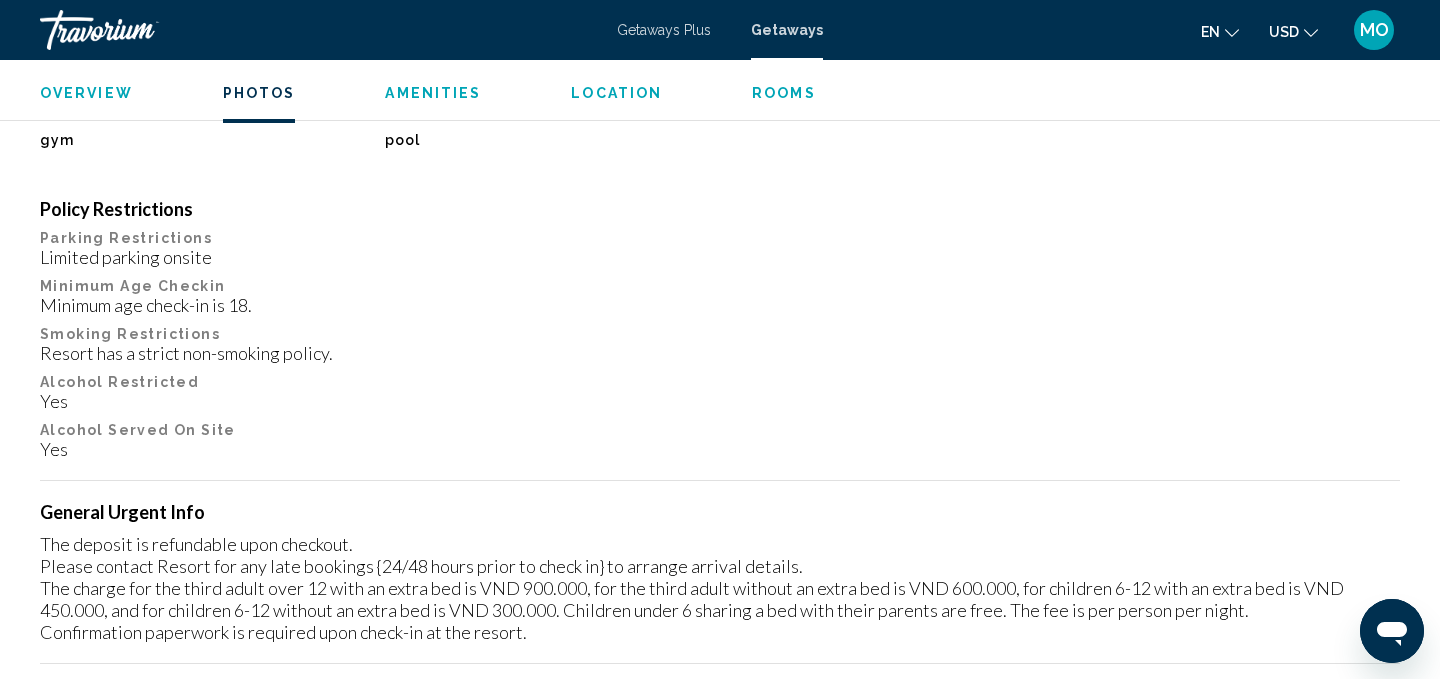 scroll, scrollTop: 0, scrollLeft: 0, axis: both 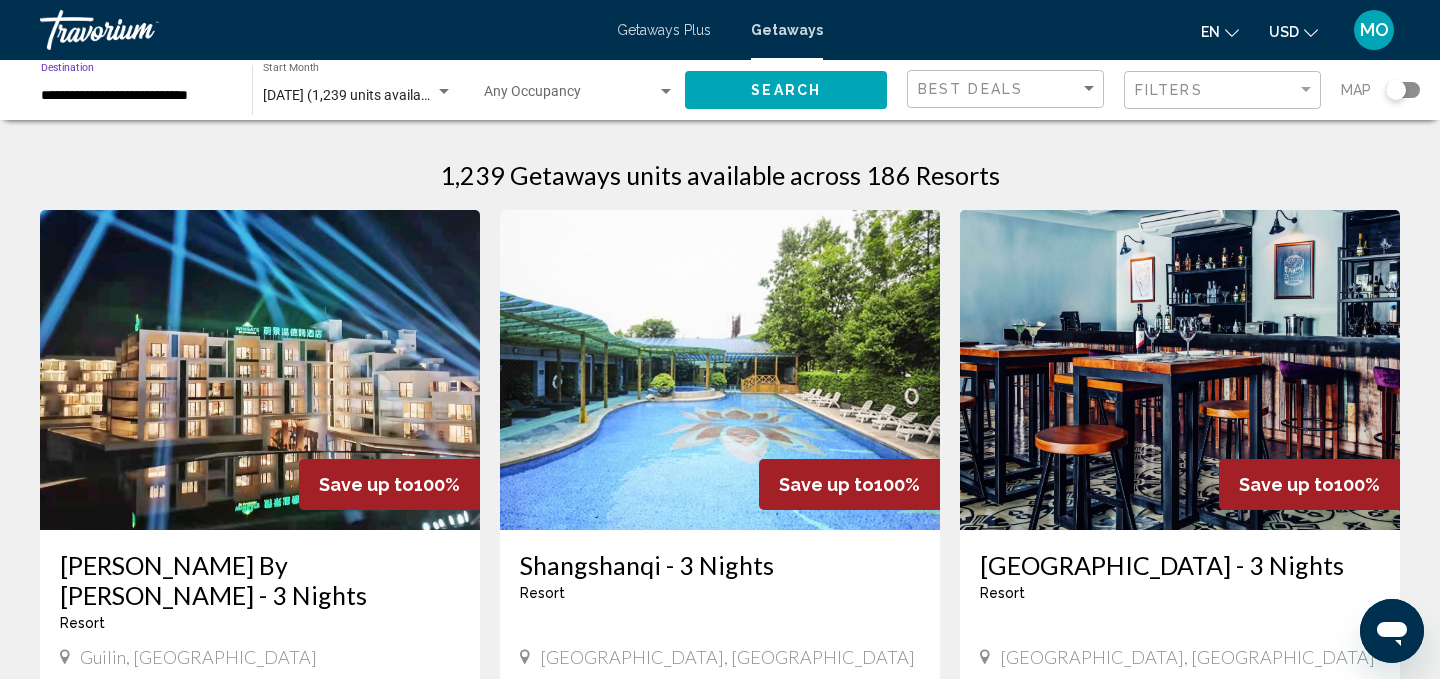 click on "**********" at bounding box center [136, 96] 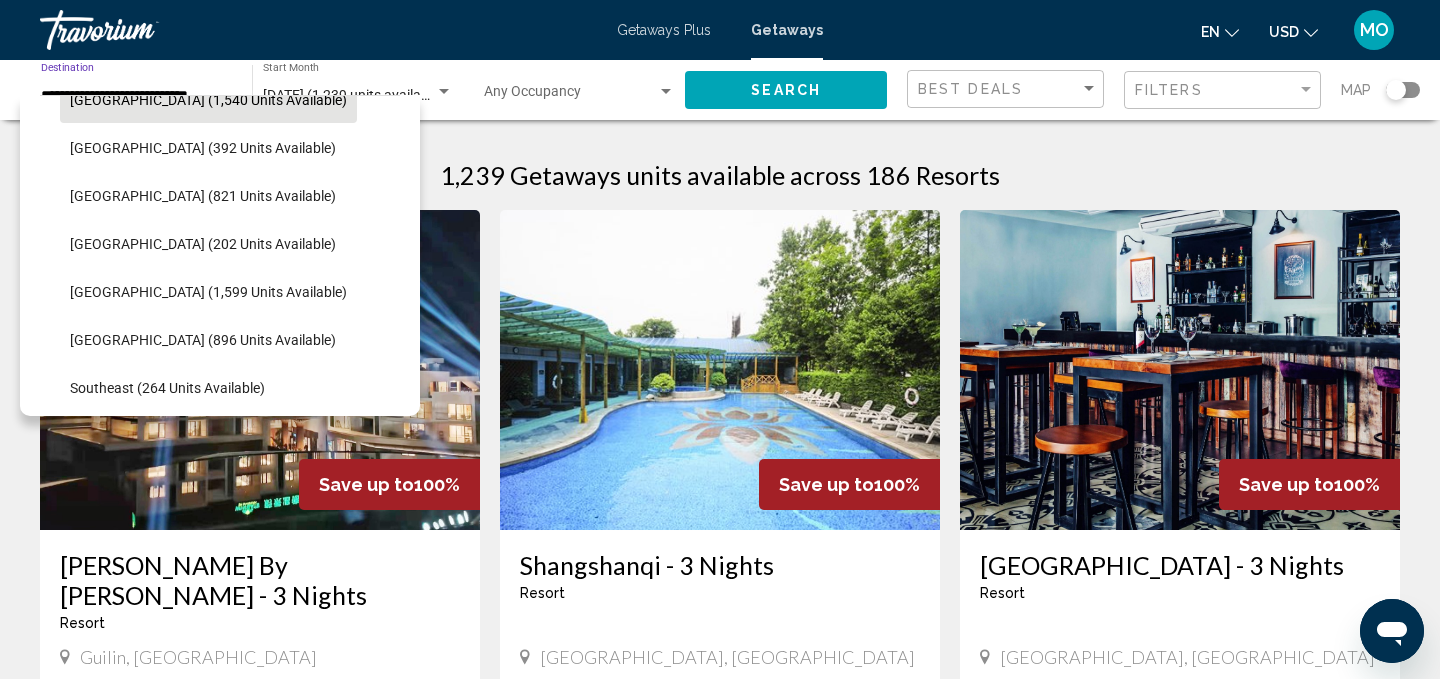 scroll, scrollTop: 770, scrollLeft: 0, axis: vertical 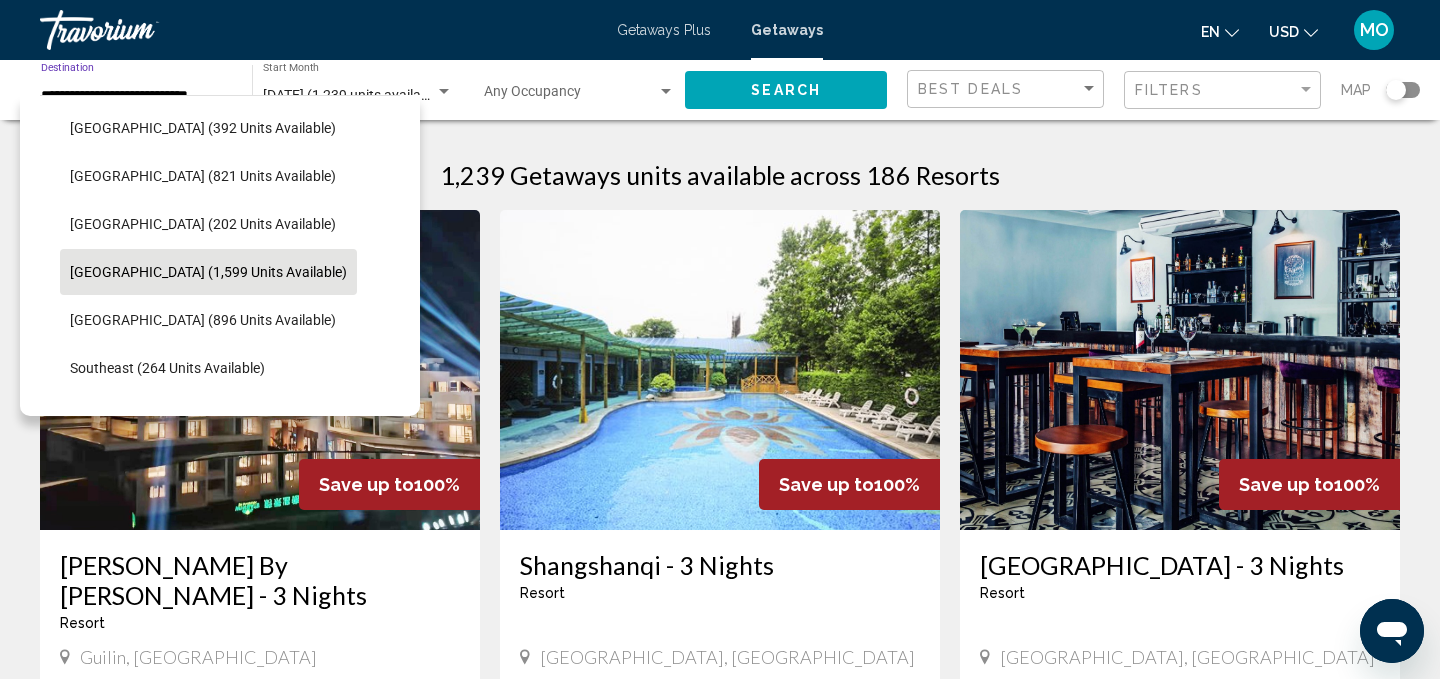 click on "[GEOGRAPHIC_DATA] (1,599 units available)" 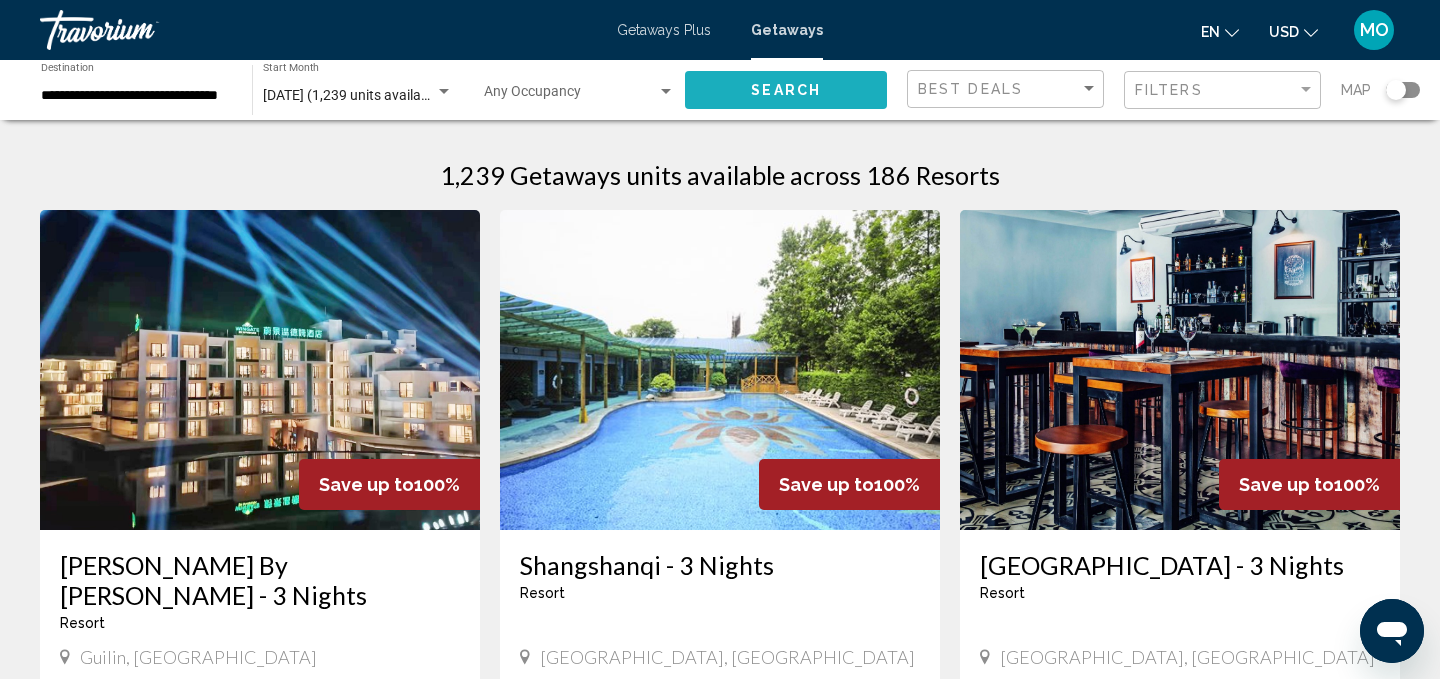 click on "Search" 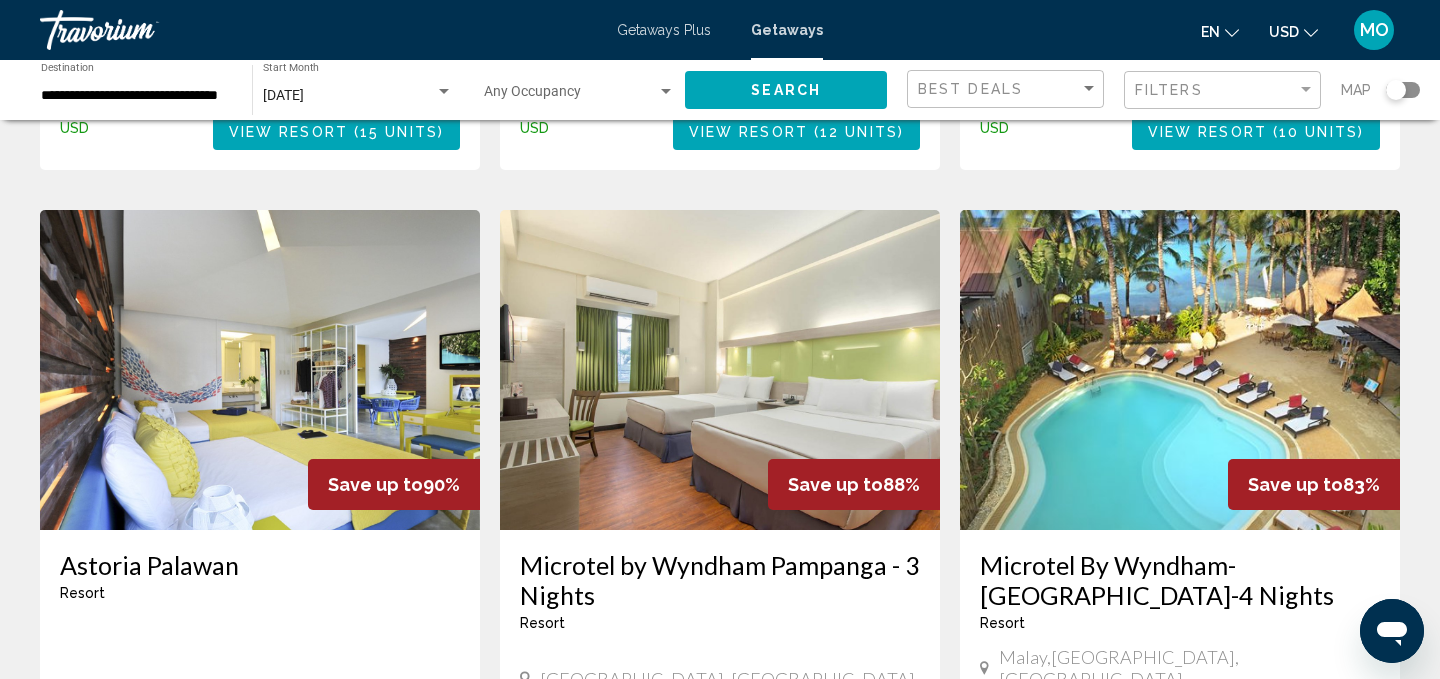 scroll, scrollTop: 728, scrollLeft: 0, axis: vertical 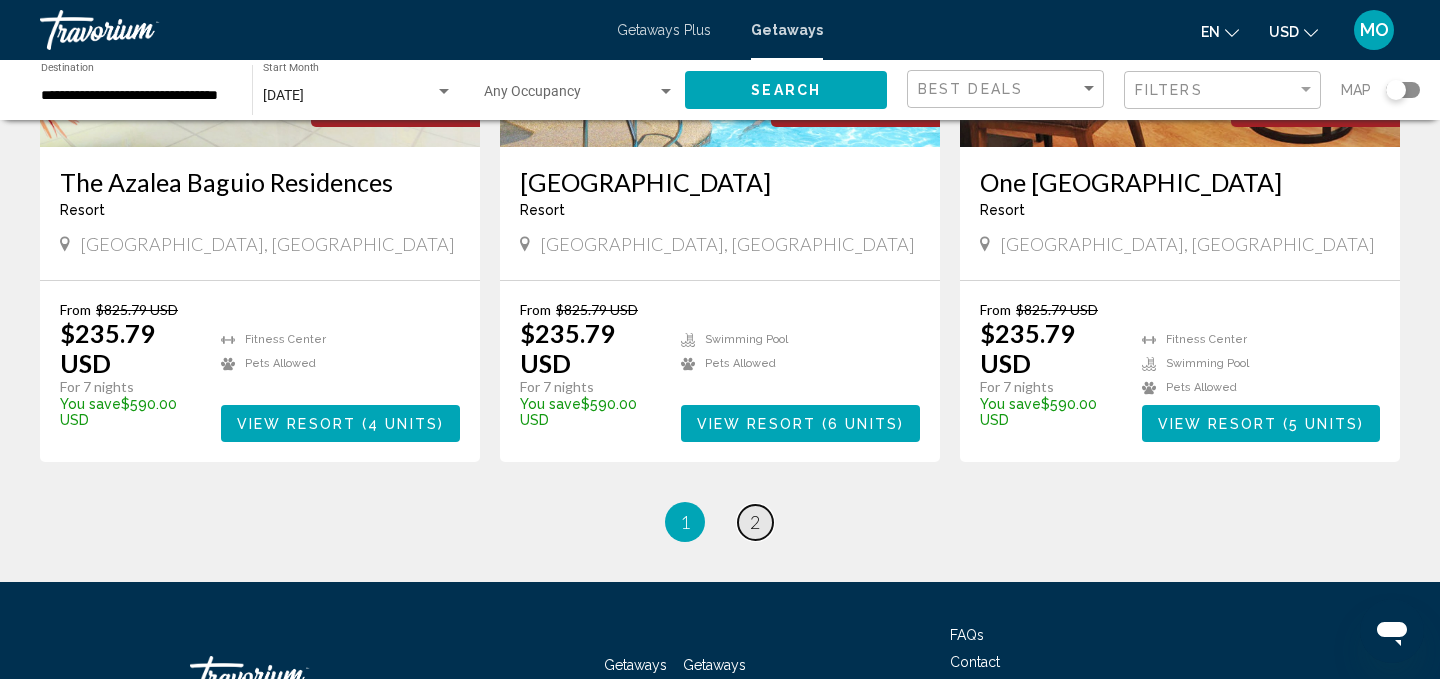 click on "page  2" at bounding box center (755, 522) 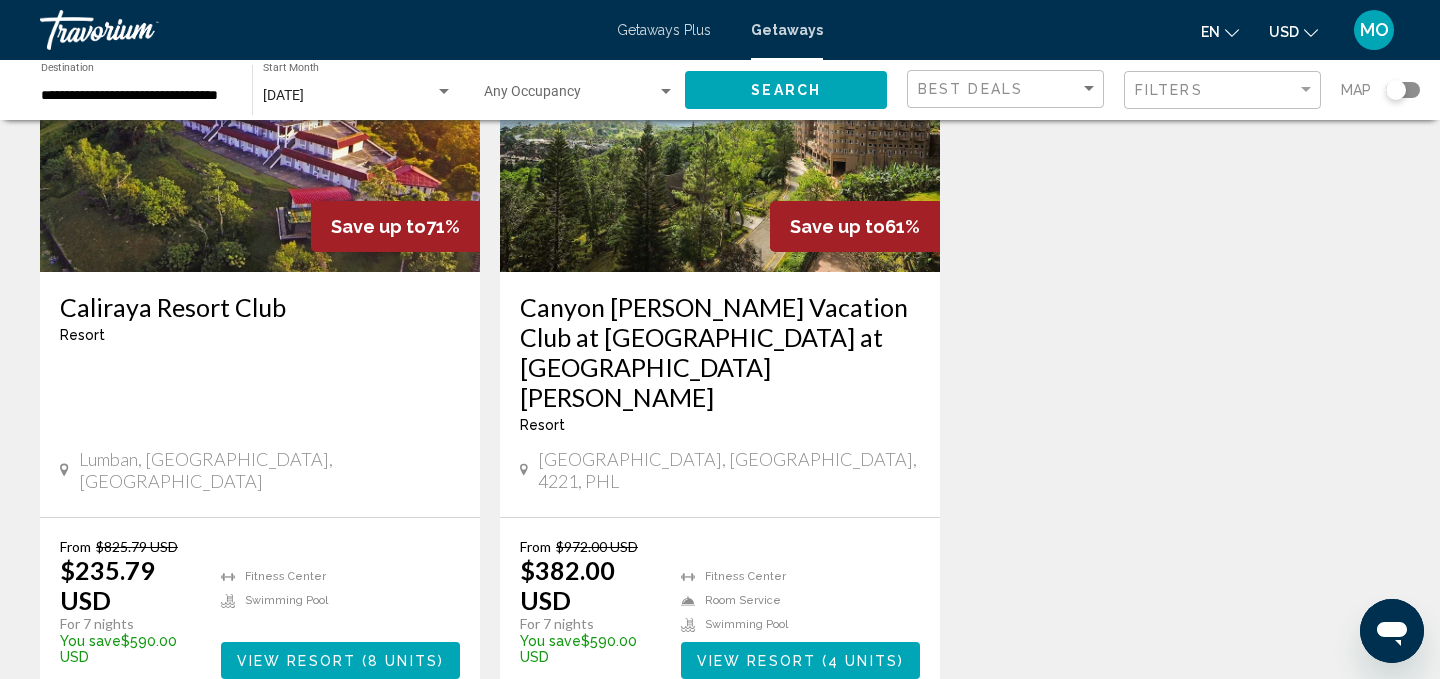 scroll, scrollTop: 430, scrollLeft: 0, axis: vertical 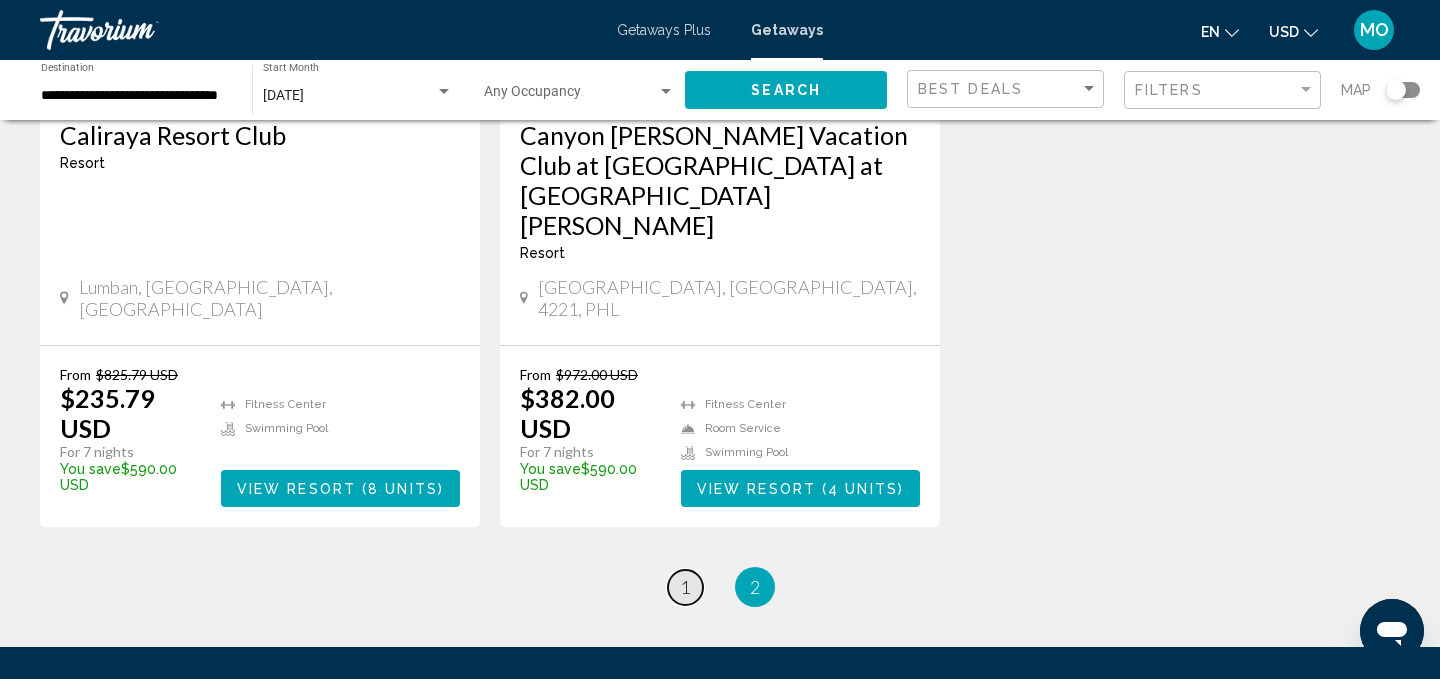 click on "page  1" at bounding box center [685, 587] 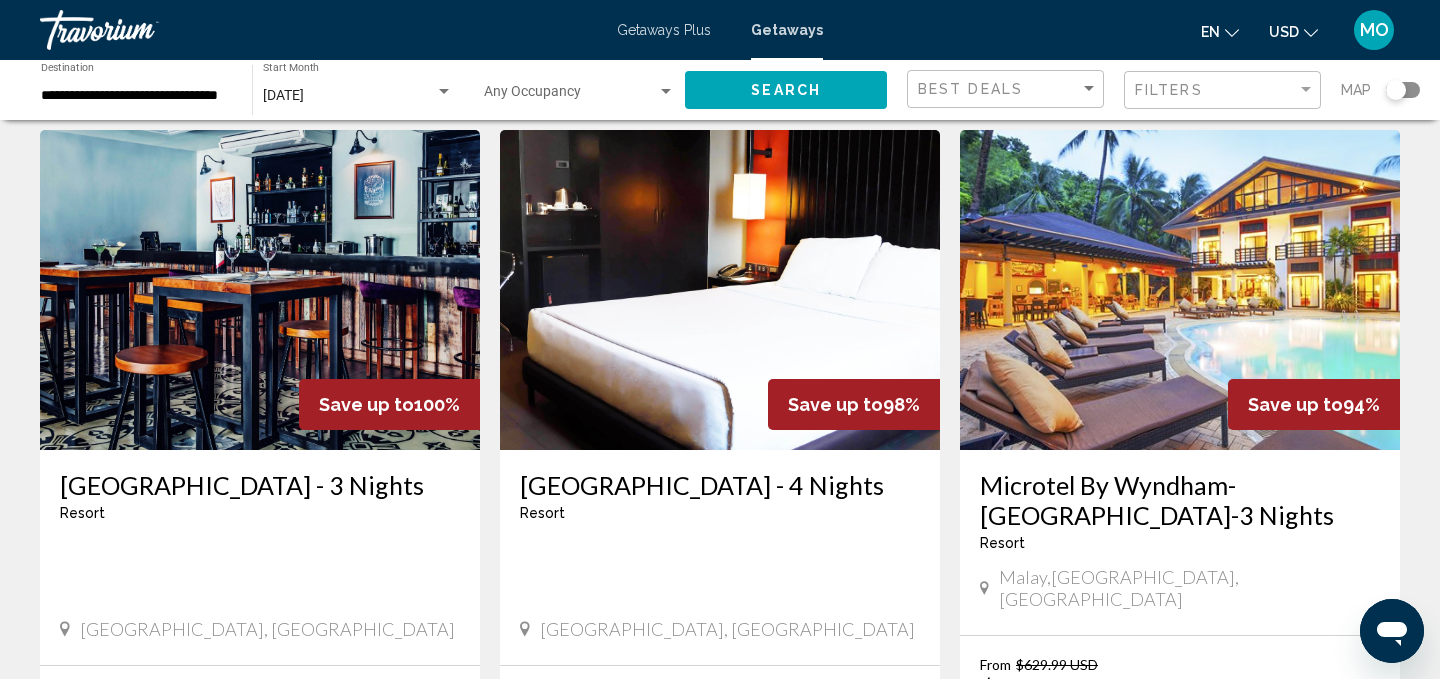 scroll, scrollTop: 64, scrollLeft: 0, axis: vertical 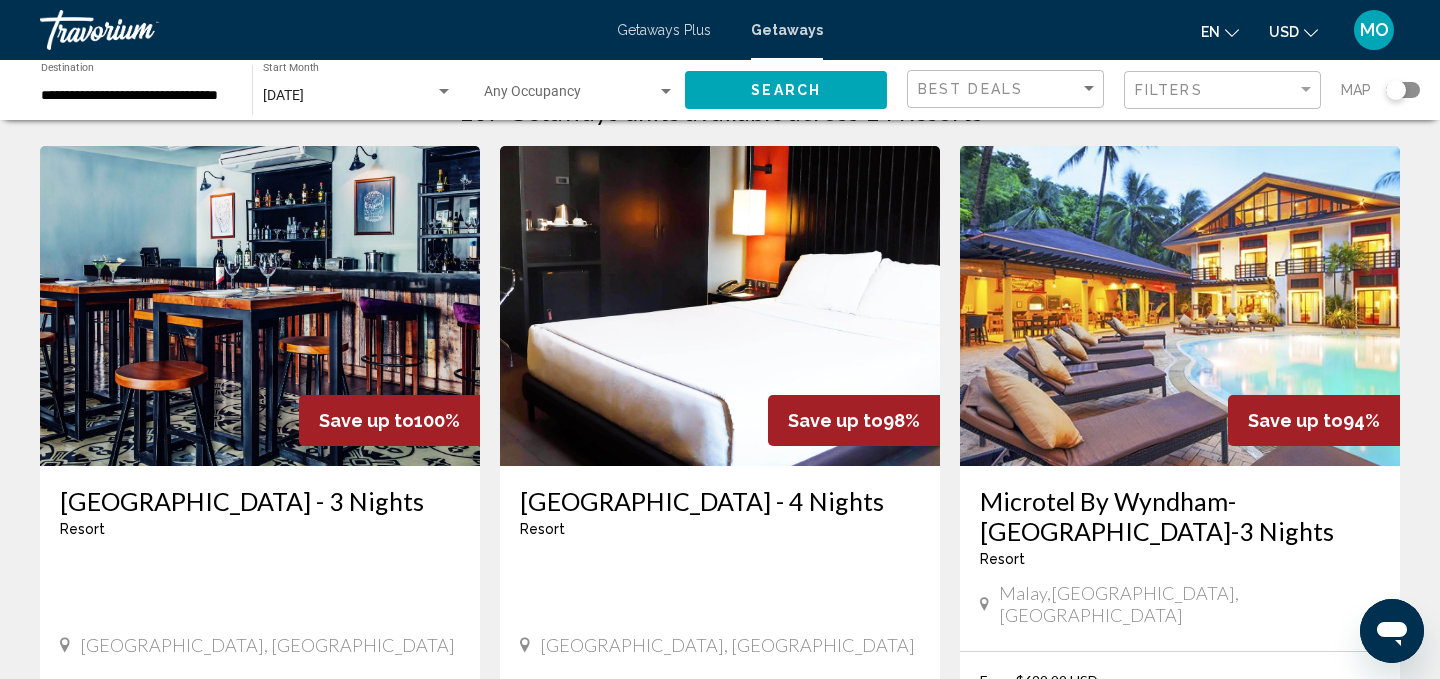 click at bounding box center [1180, 306] 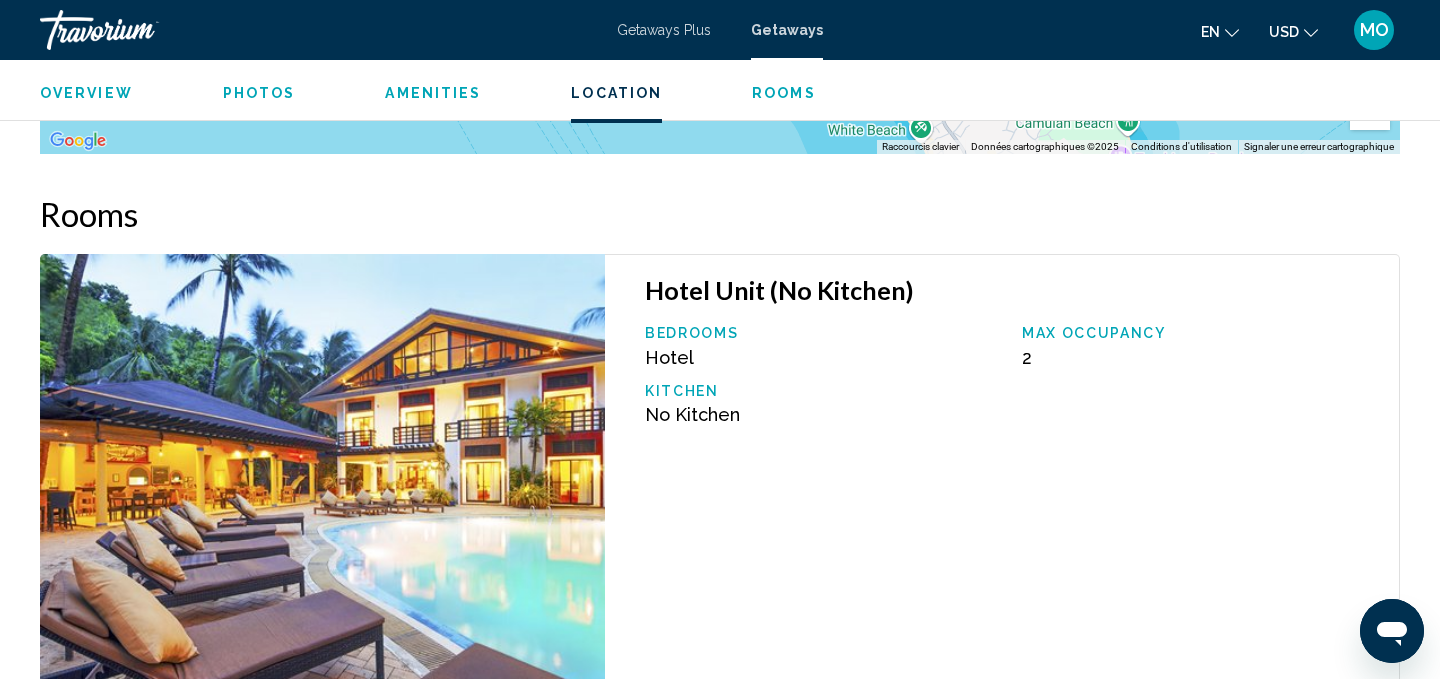 scroll, scrollTop: 2461, scrollLeft: 0, axis: vertical 